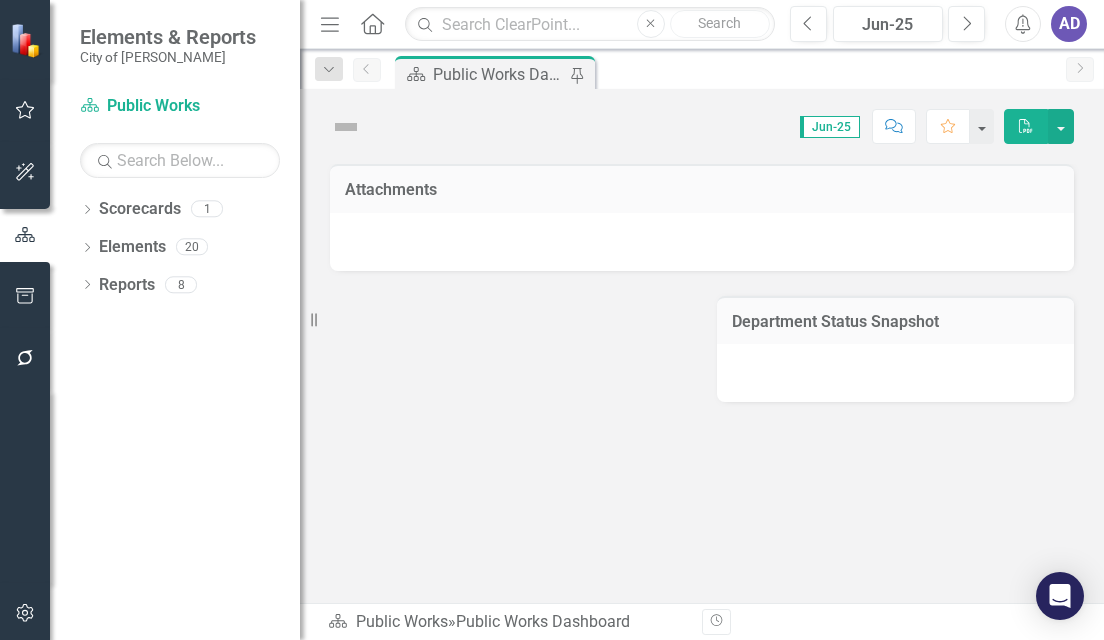 scroll, scrollTop: 0, scrollLeft: 0, axis: both 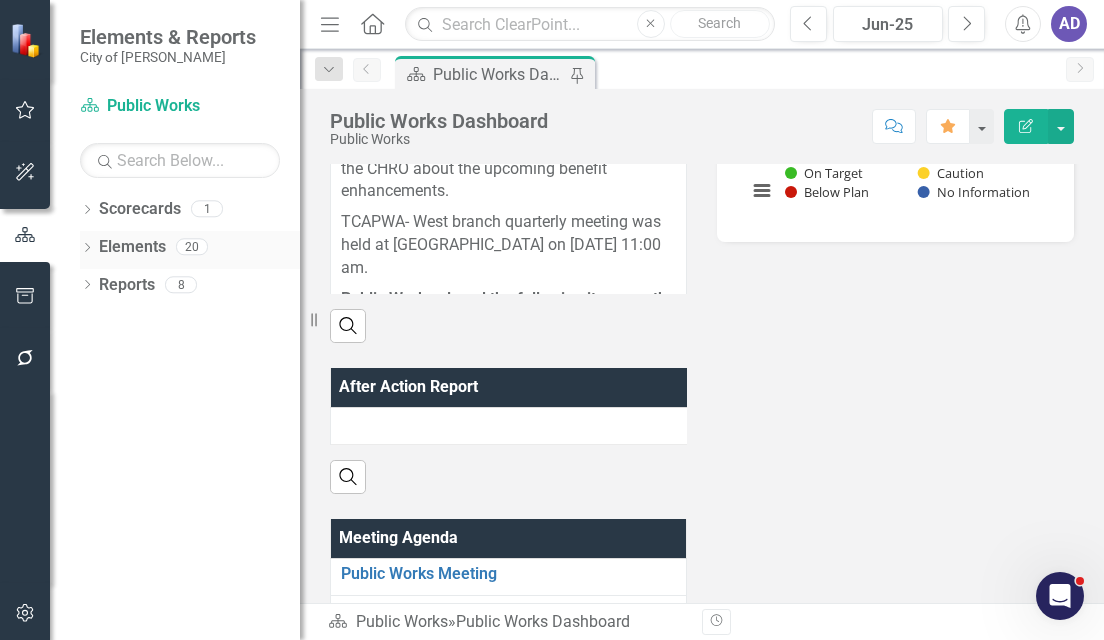 click on "Elements" at bounding box center (132, 247) 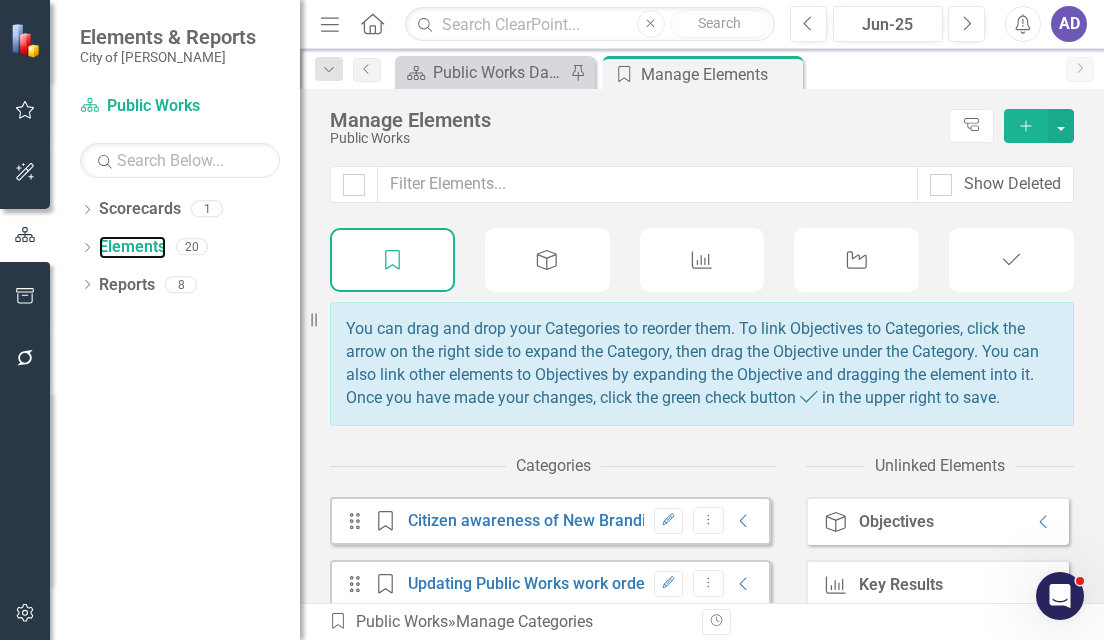 scroll, scrollTop: 244, scrollLeft: 0, axis: vertical 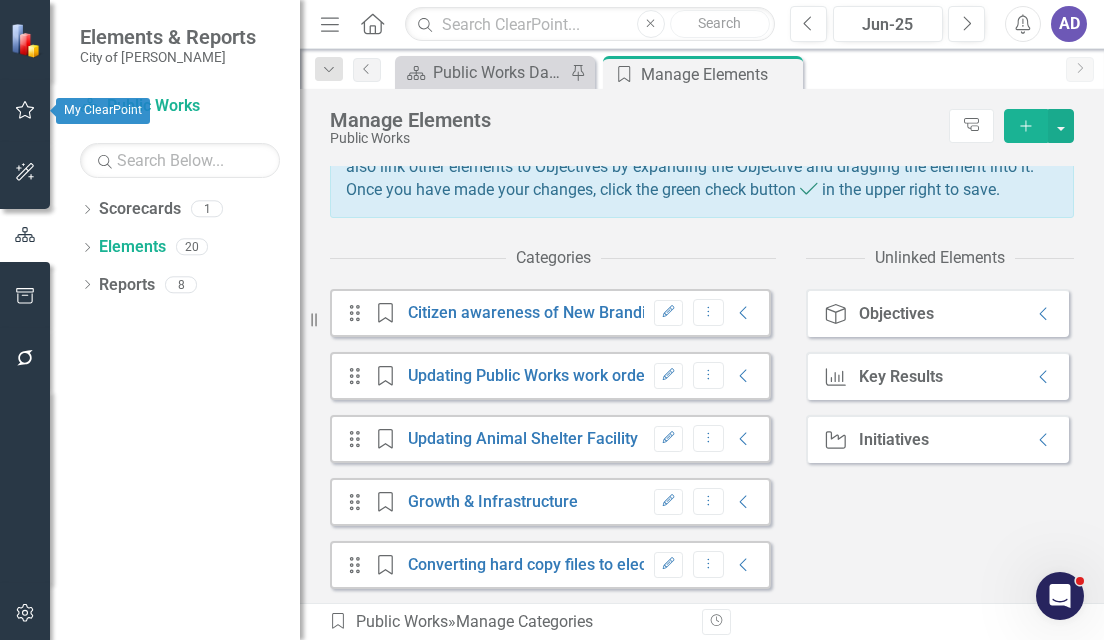 click 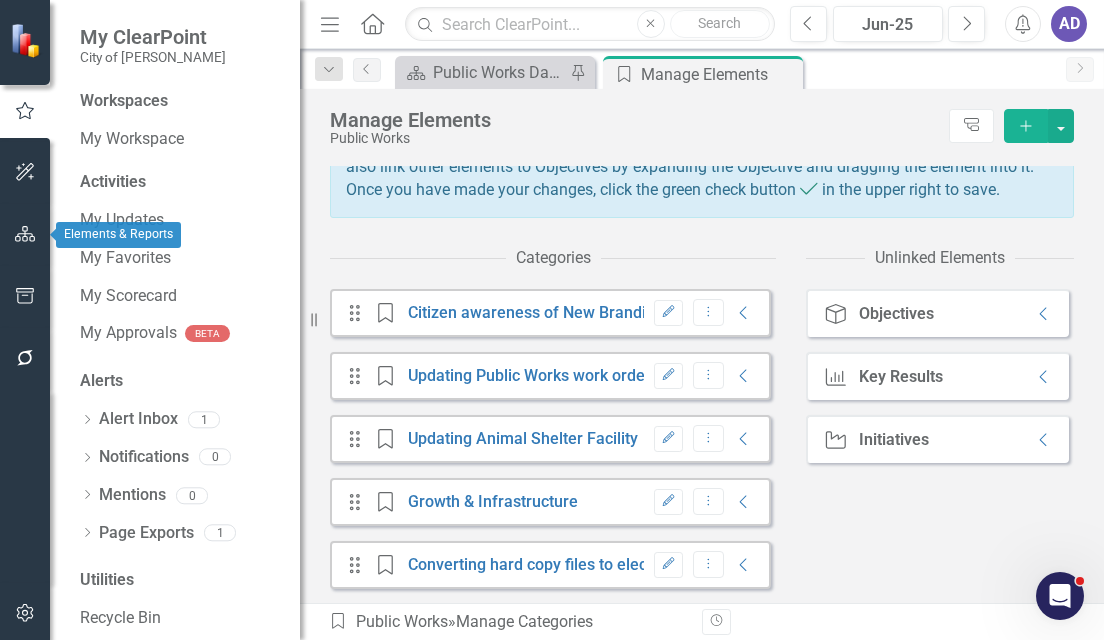 click 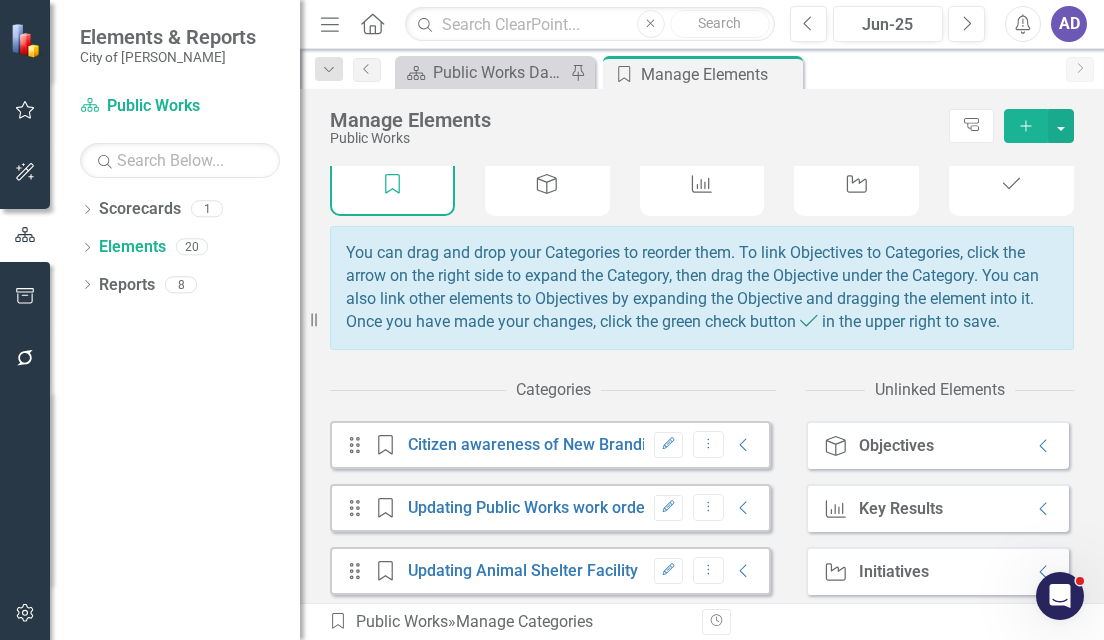 scroll, scrollTop: 0, scrollLeft: 0, axis: both 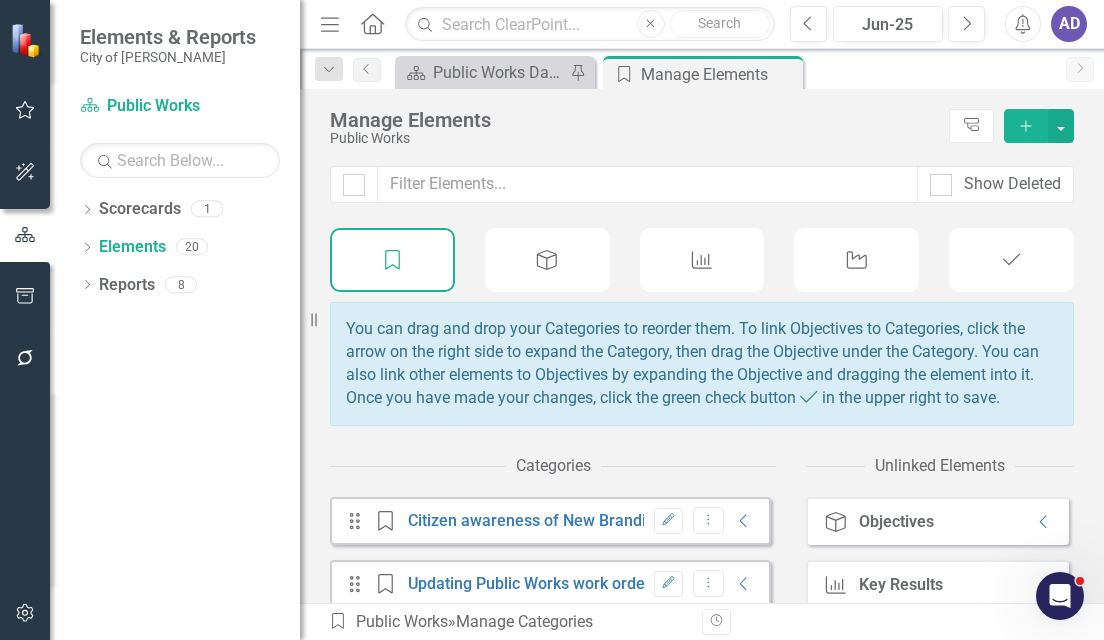 click on "Home" 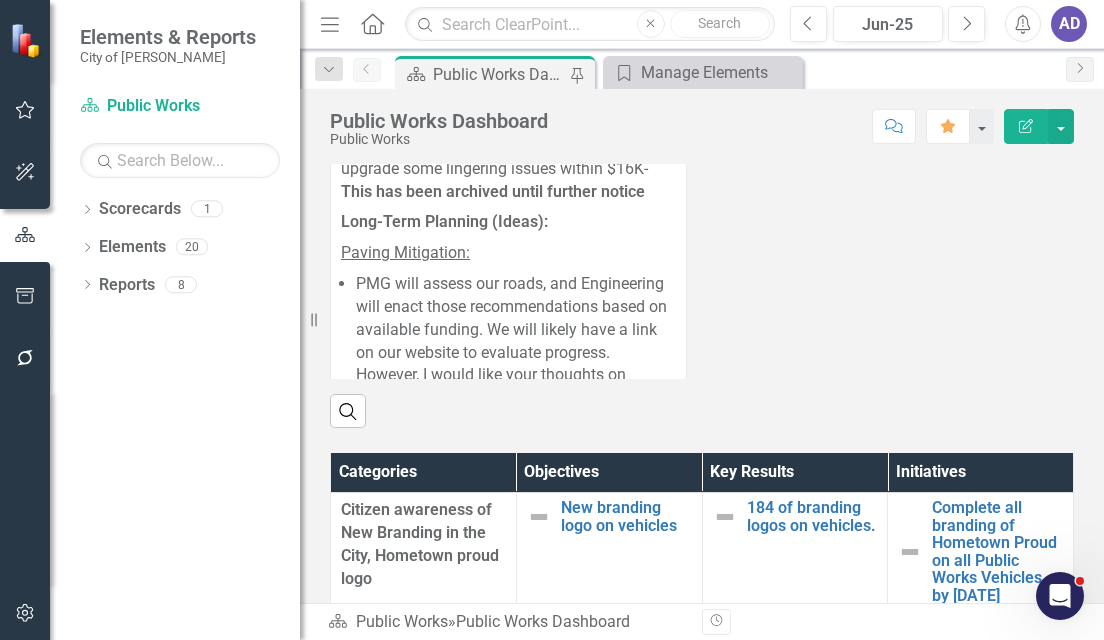 scroll, scrollTop: 1800, scrollLeft: 0, axis: vertical 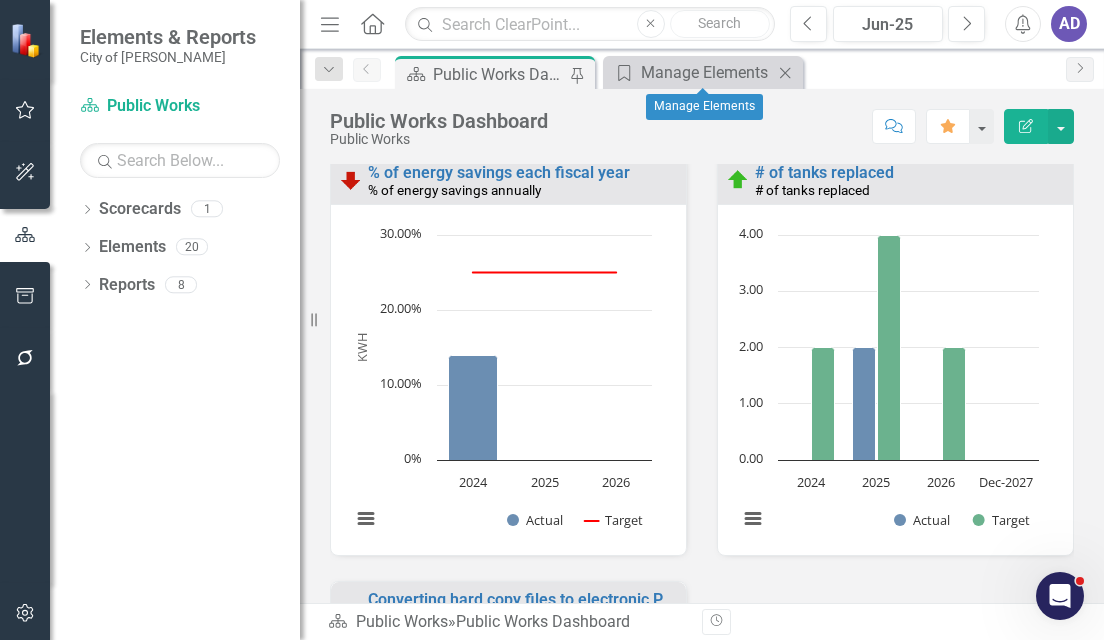 click on "Close" 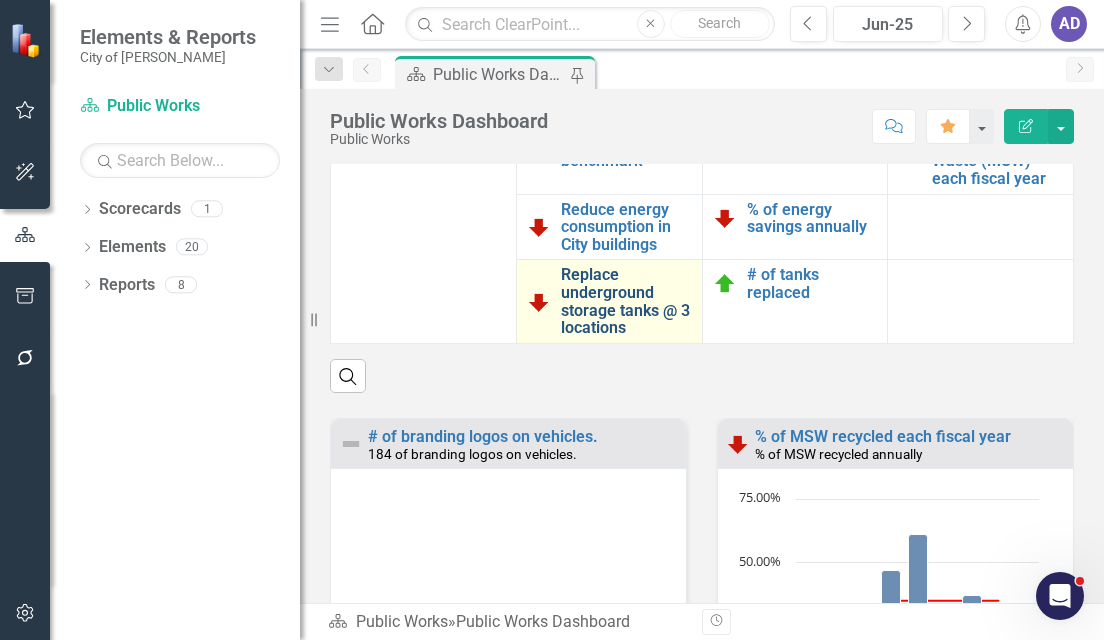 scroll, scrollTop: 2100, scrollLeft: 0, axis: vertical 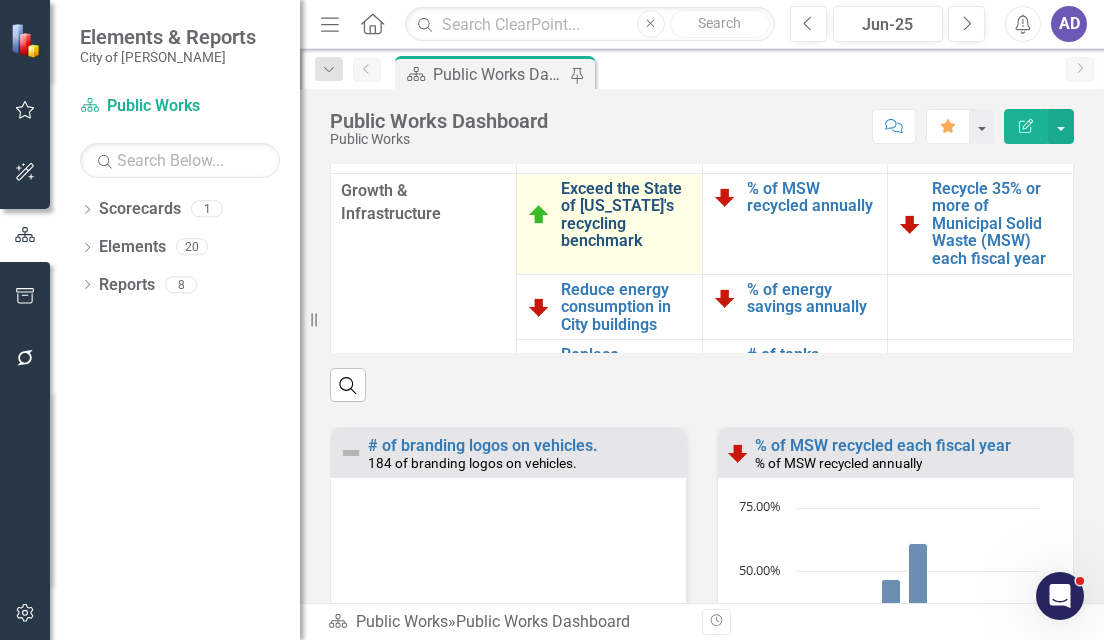 click on "Exceed the State of [US_STATE]'s recycling benchmark" at bounding box center [626, 215] 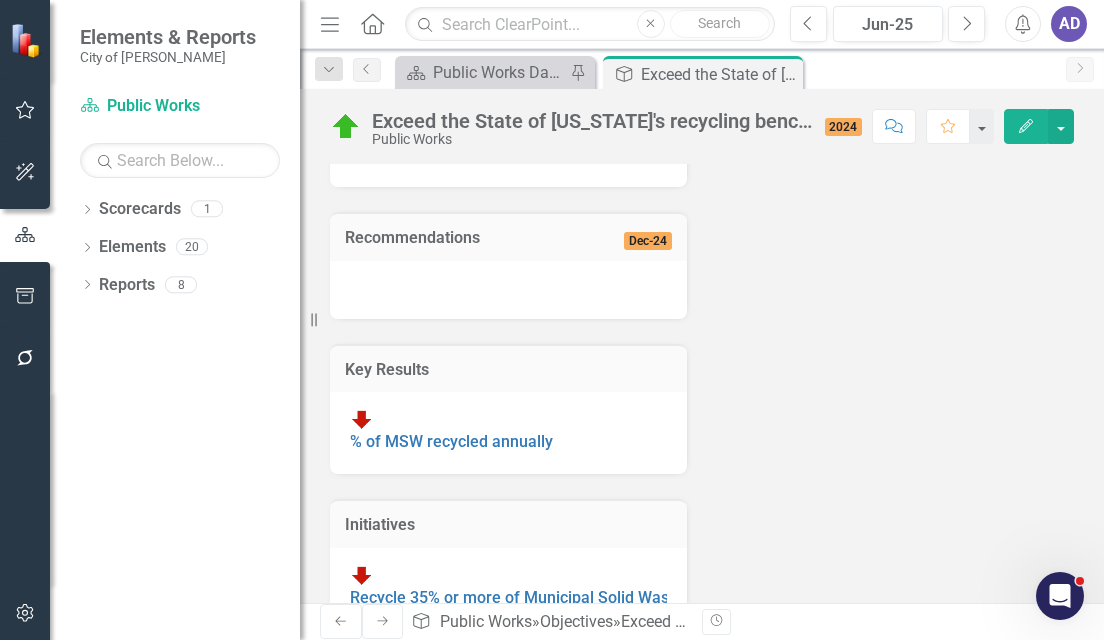 scroll, scrollTop: 624, scrollLeft: 0, axis: vertical 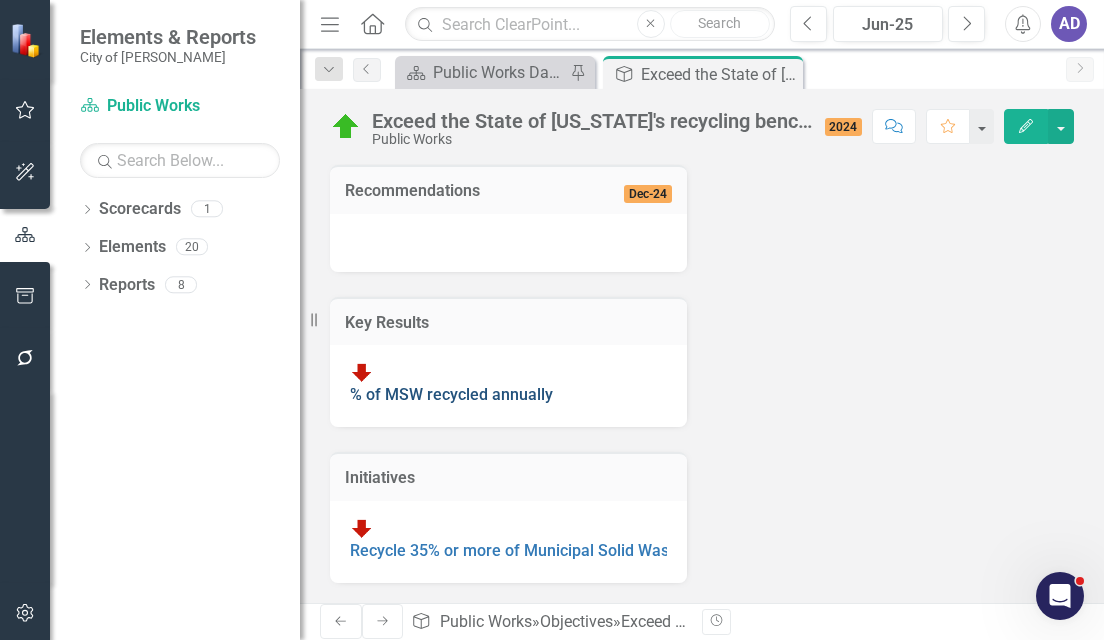 click on "% of MSW recycled annually" at bounding box center [451, 394] 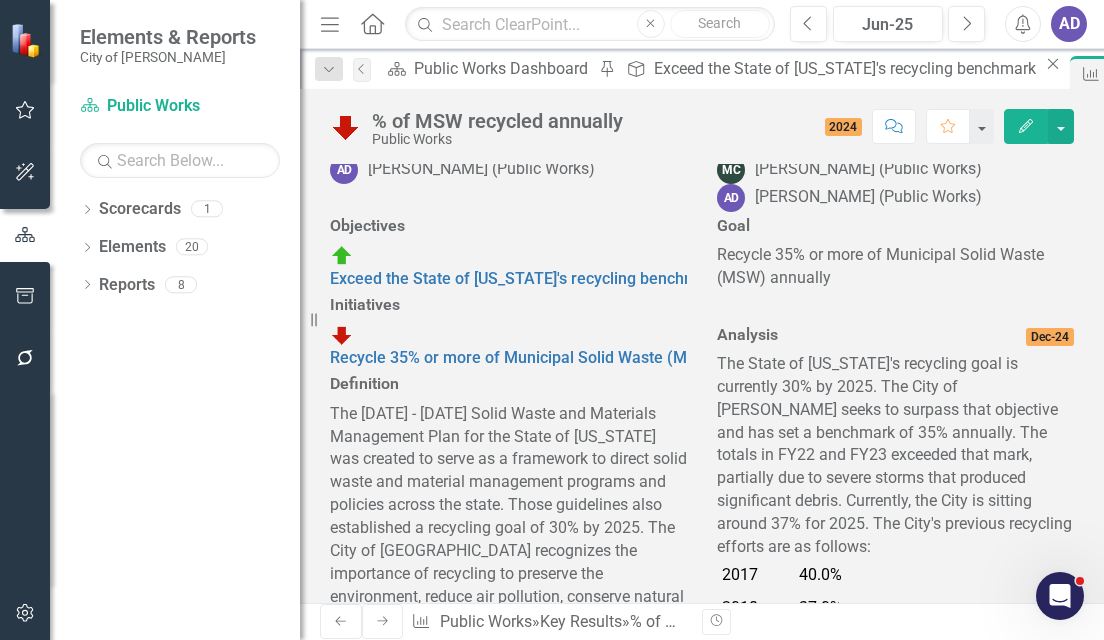 scroll, scrollTop: 0, scrollLeft: 0, axis: both 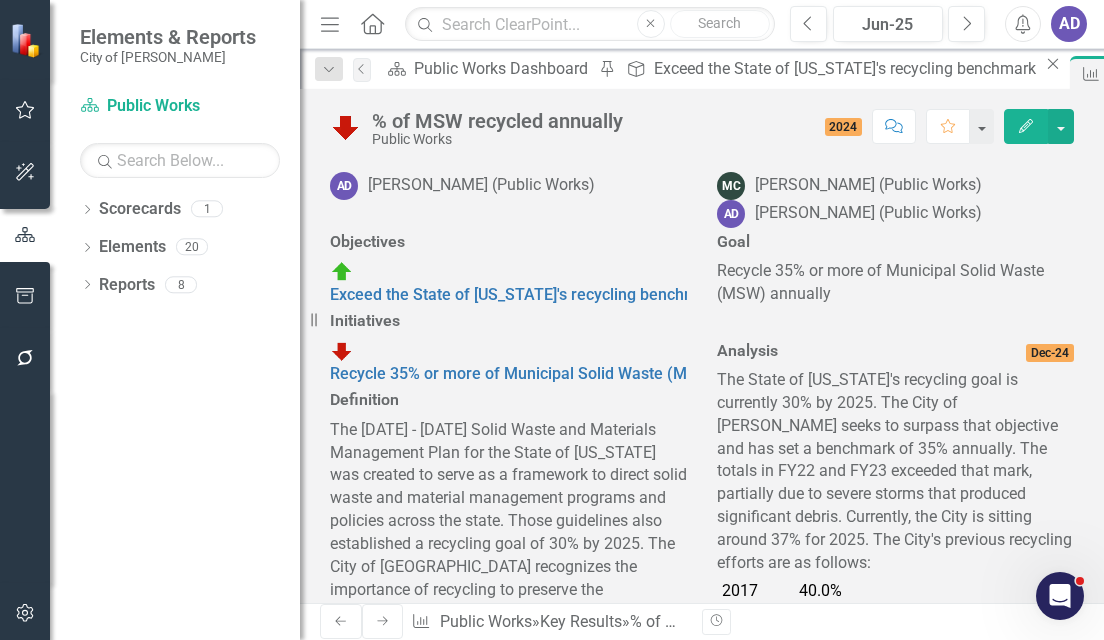 click on "Close" 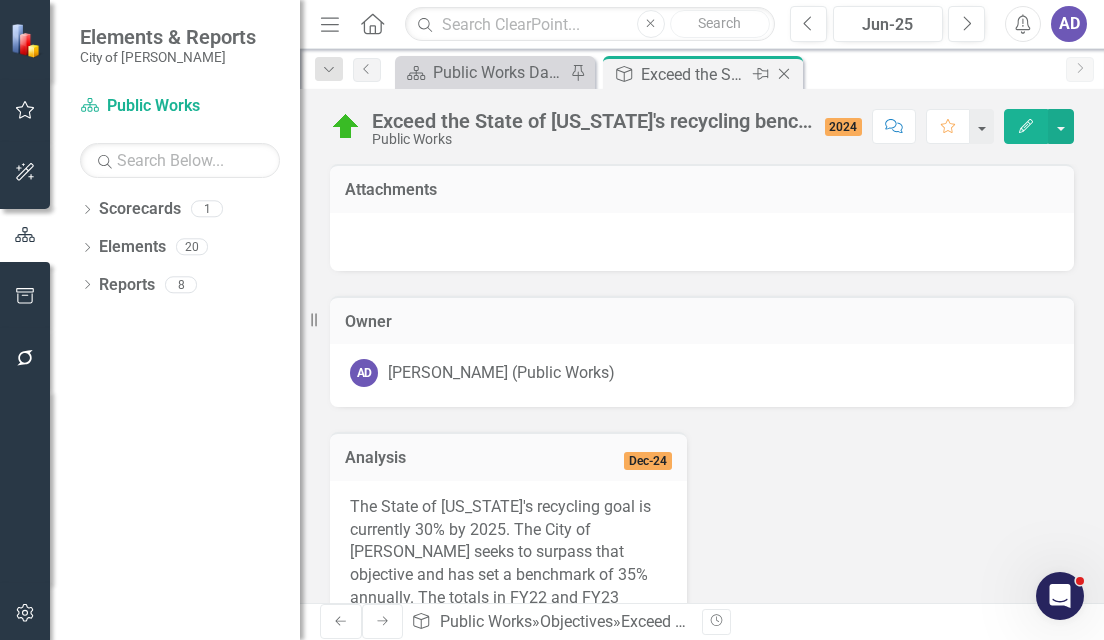 click on "Close" 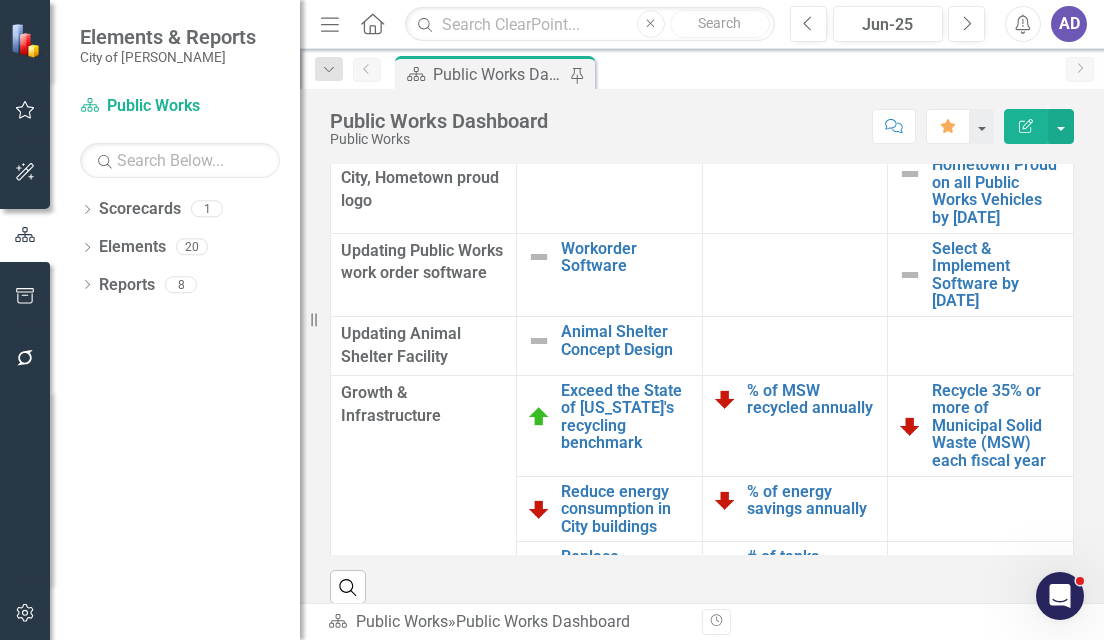 scroll, scrollTop: 1900, scrollLeft: 0, axis: vertical 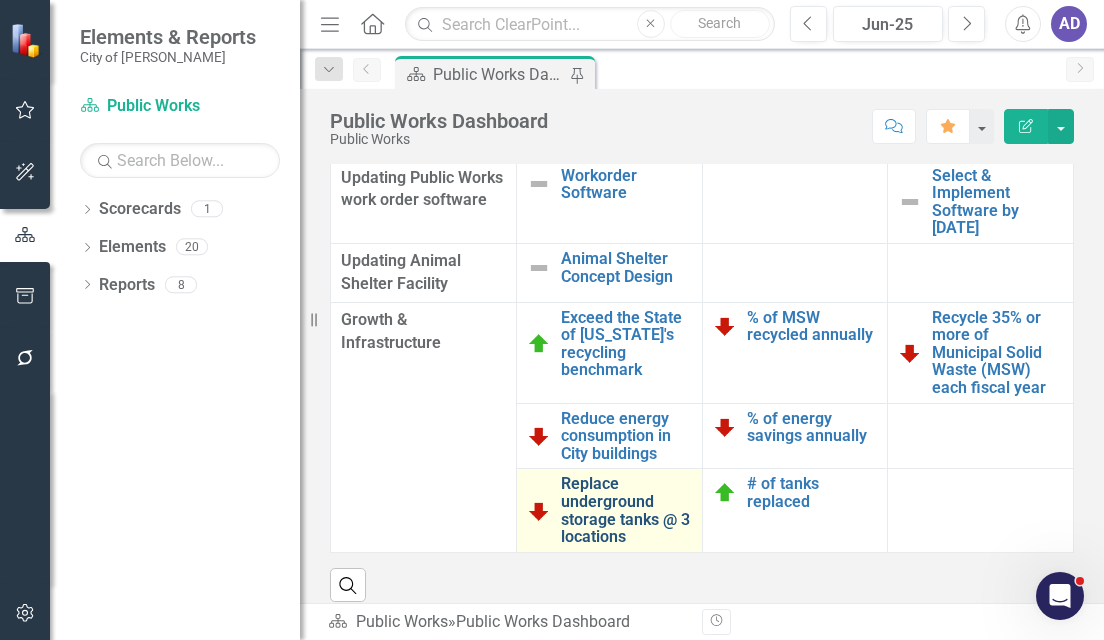 click on "Replace underground storage tanks @ 3 locations" at bounding box center [626, 510] 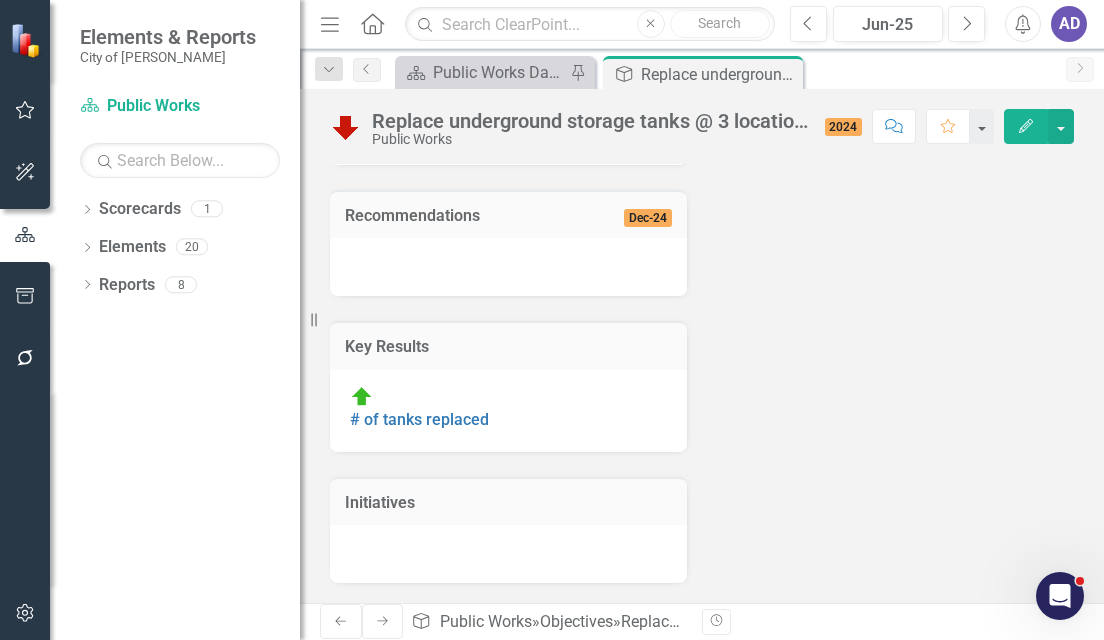 scroll, scrollTop: 677, scrollLeft: 0, axis: vertical 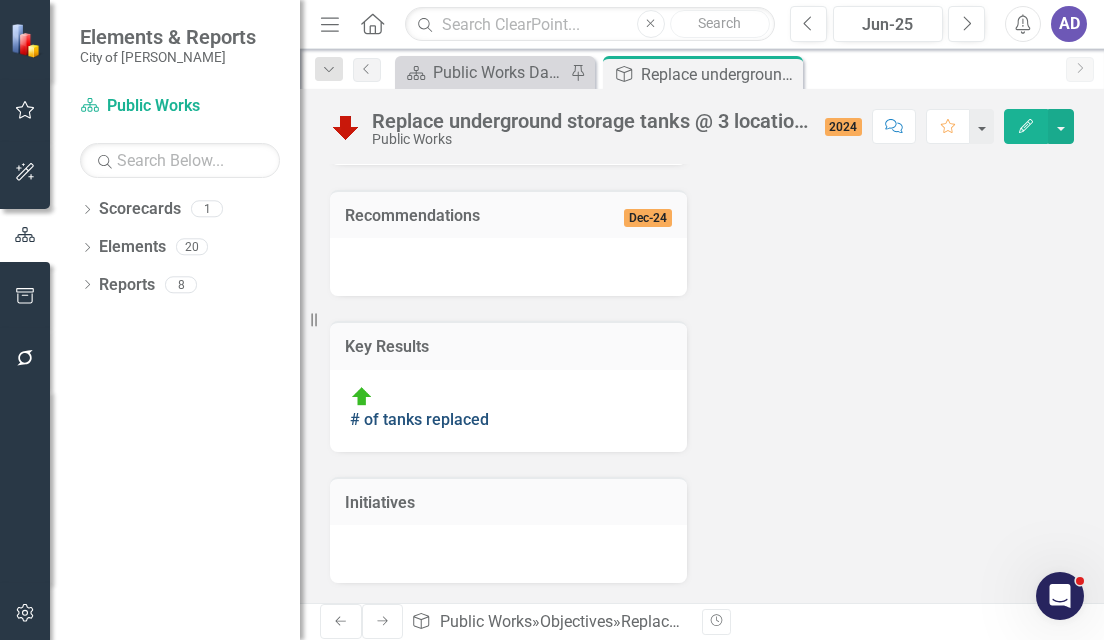 click on "# of tanks replaced" at bounding box center (419, 419) 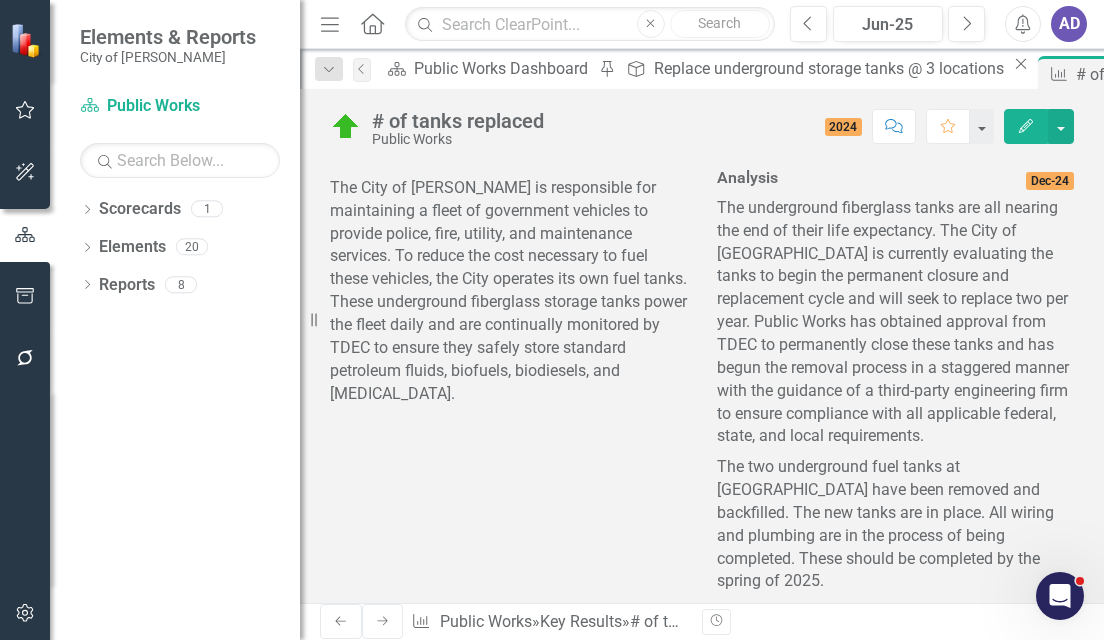 scroll, scrollTop: 0, scrollLeft: 0, axis: both 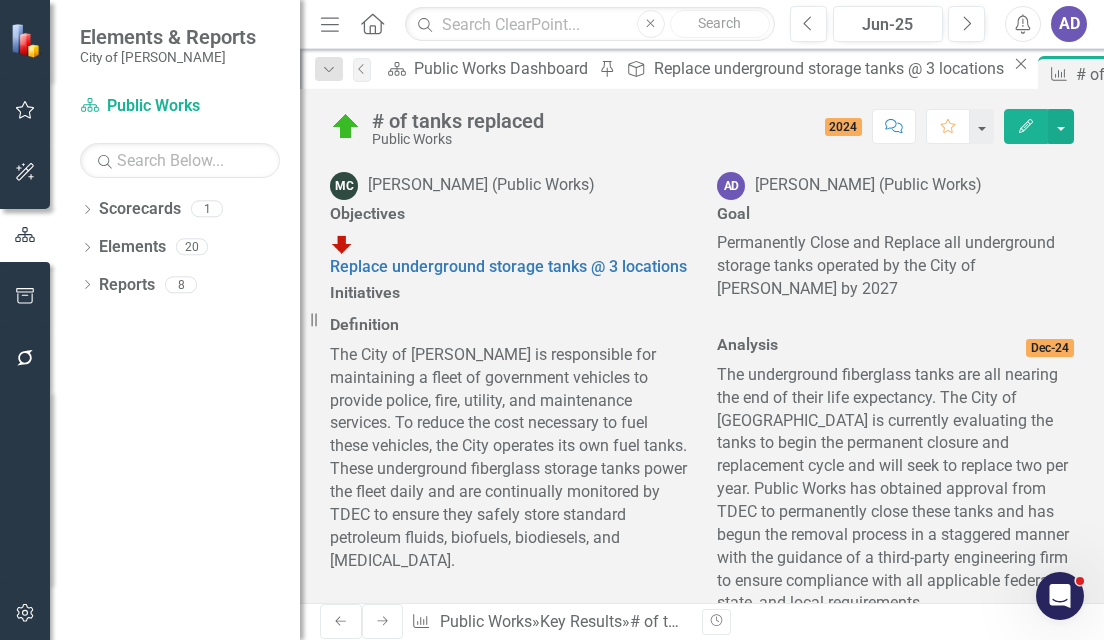click on "Close" 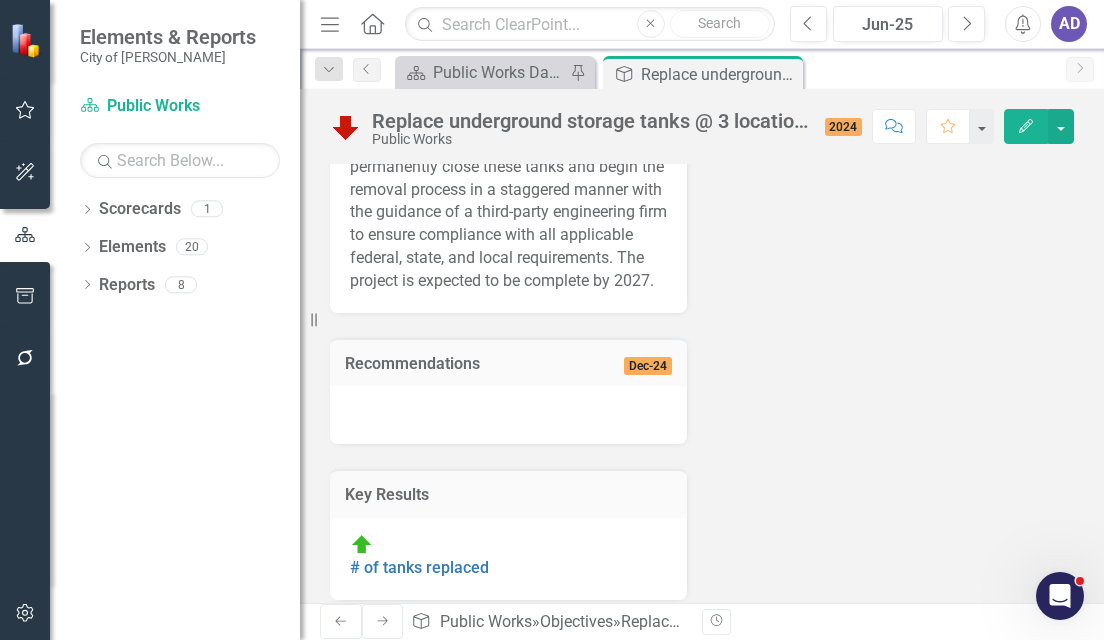 scroll, scrollTop: 0, scrollLeft: 0, axis: both 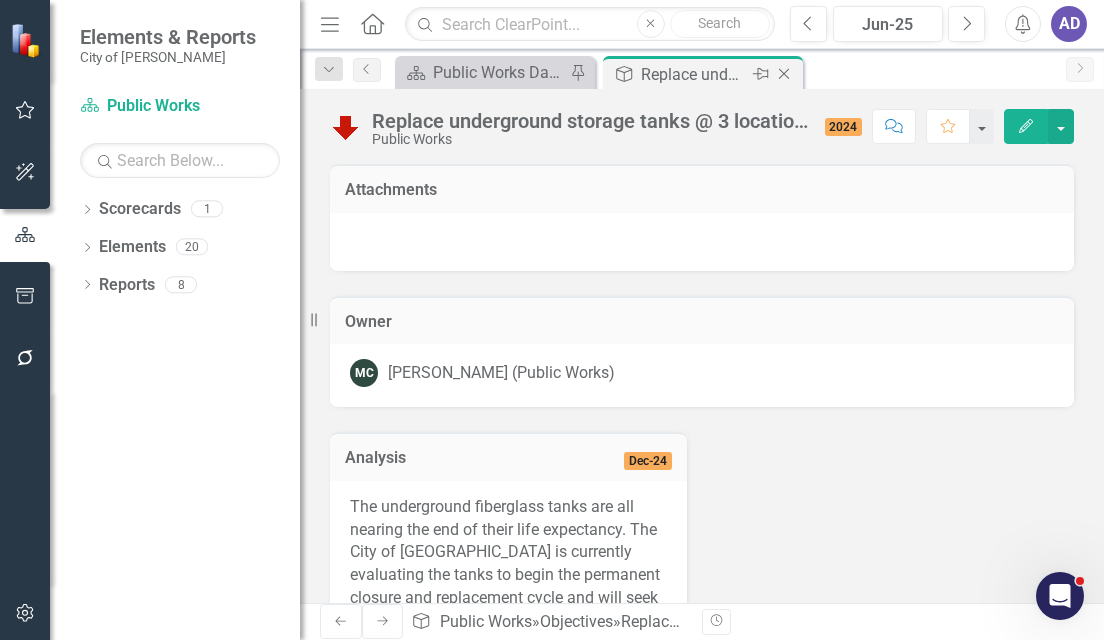 click on "Close" 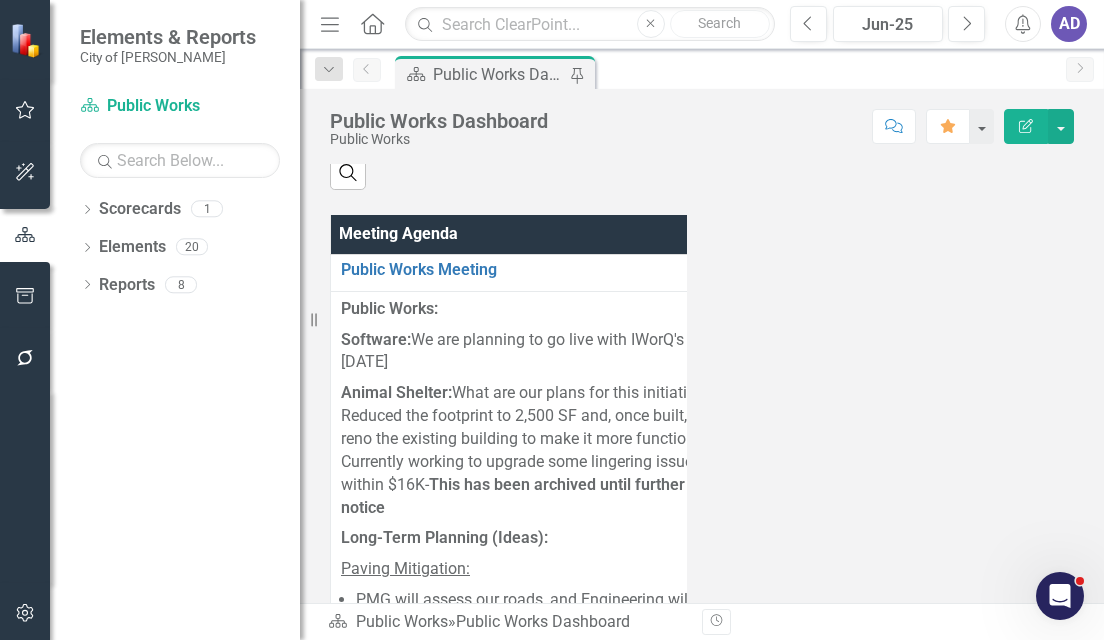 scroll, scrollTop: 1600, scrollLeft: 0, axis: vertical 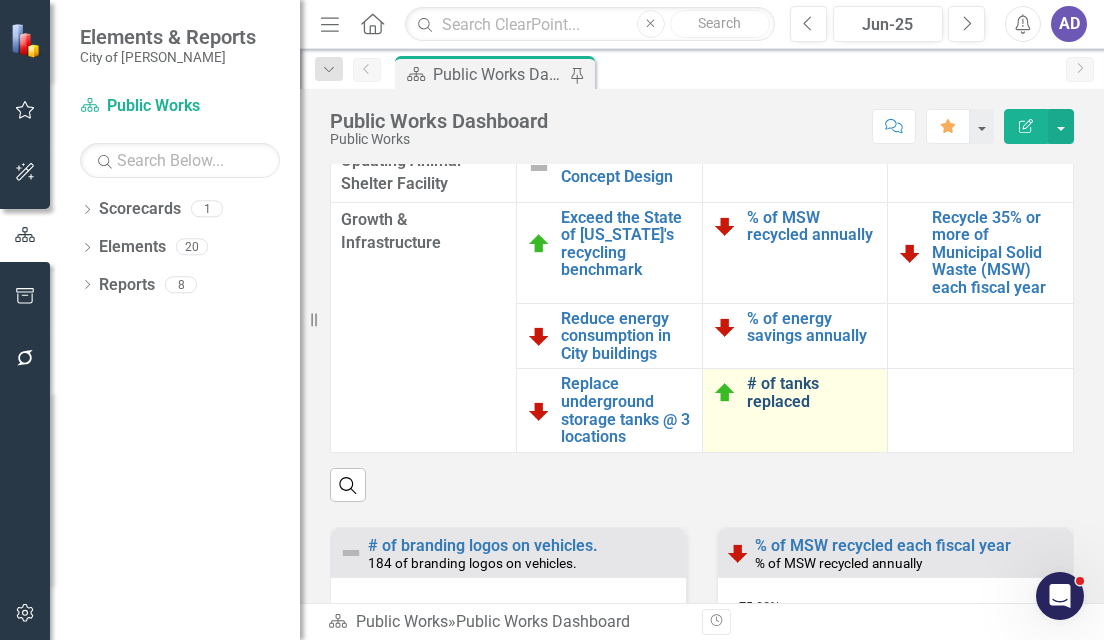 click on "# of tanks replaced" at bounding box center [812, 392] 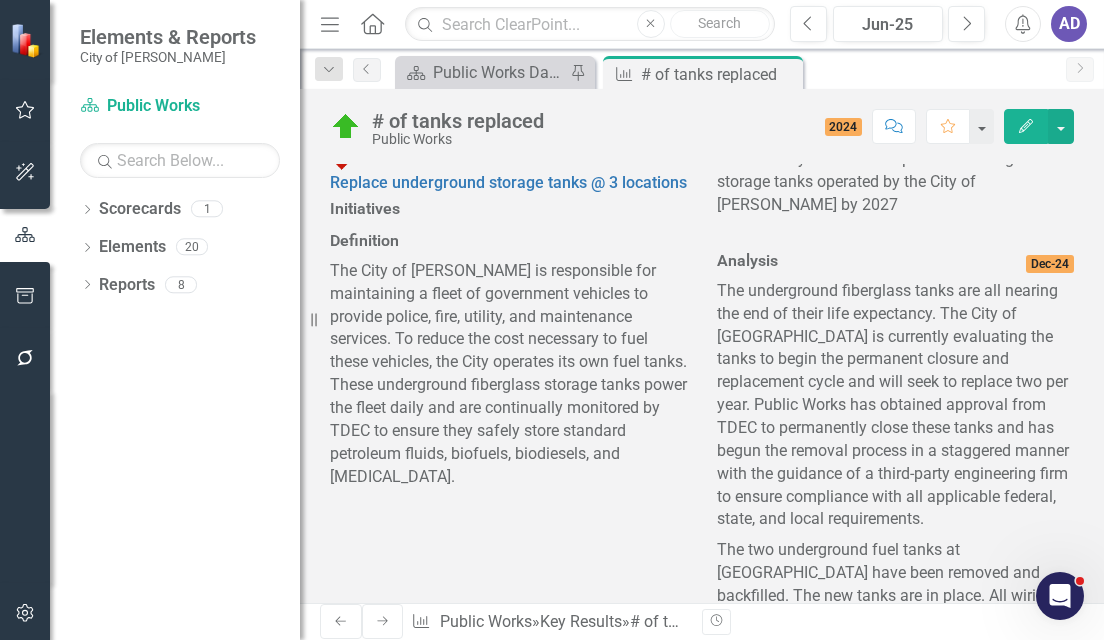 scroll, scrollTop: 0, scrollLeft: 0, axis: both 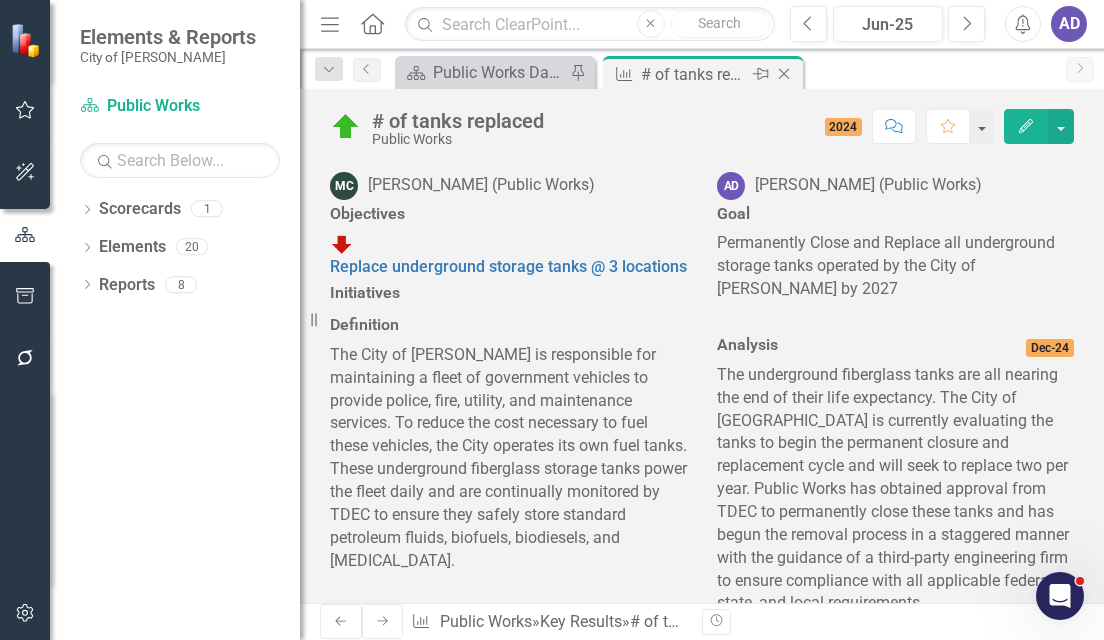 click 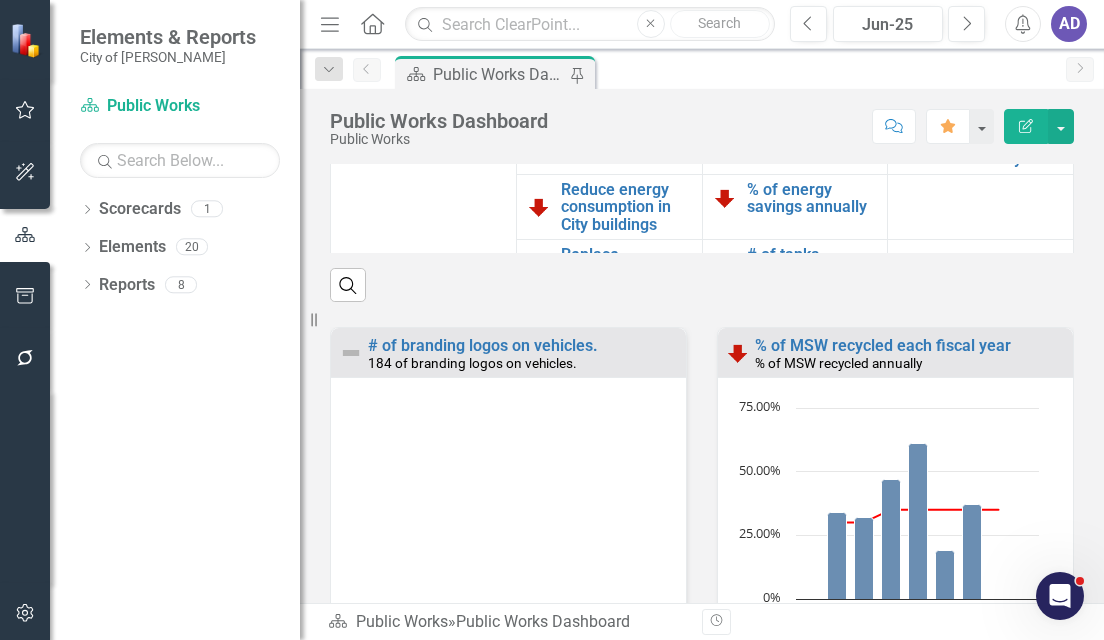 scroll, scrollTop: 2100, scrollLeft: 0, axis: vertical 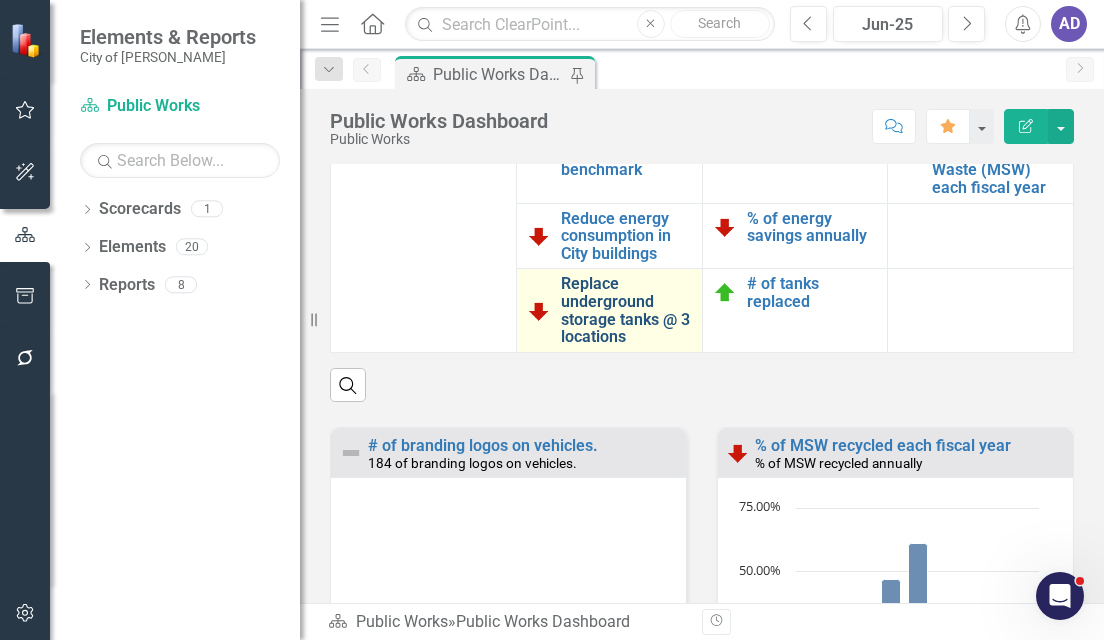 click on "Replace underground storage tanks @ 3 locations" at bounding box center (626, 310) 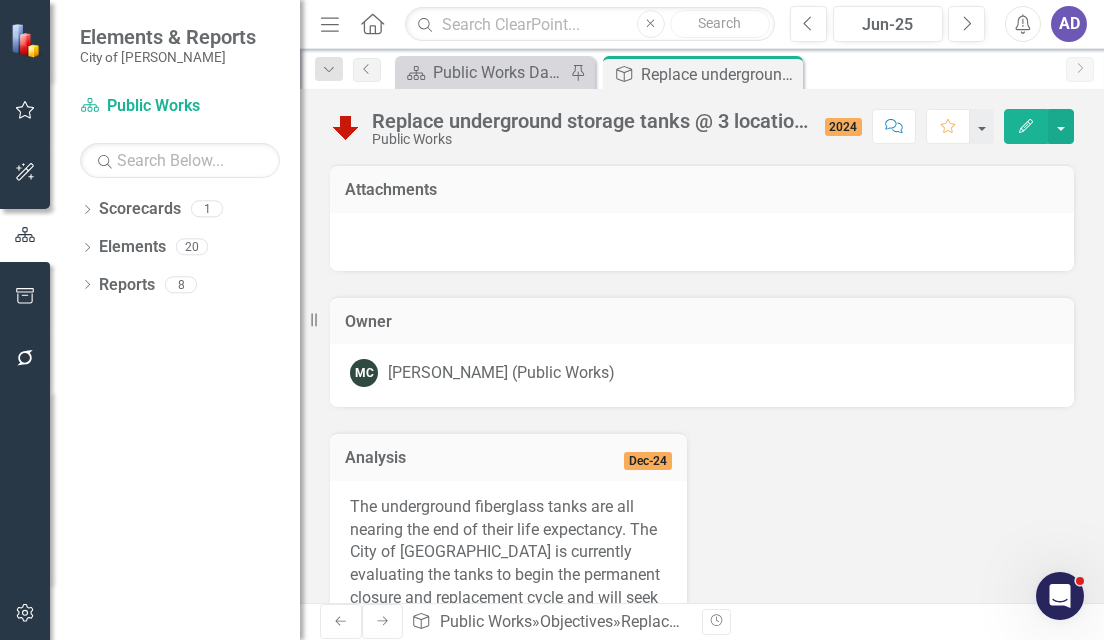 click at bounding box center [702, 242] 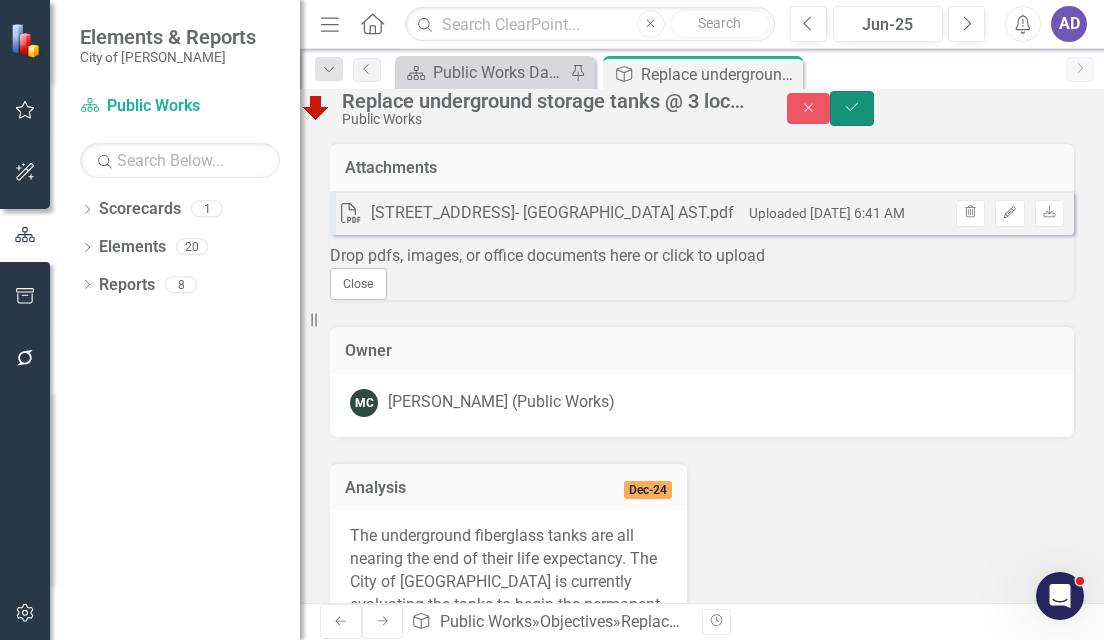 click on "Save" at bounding box center [852, 108] 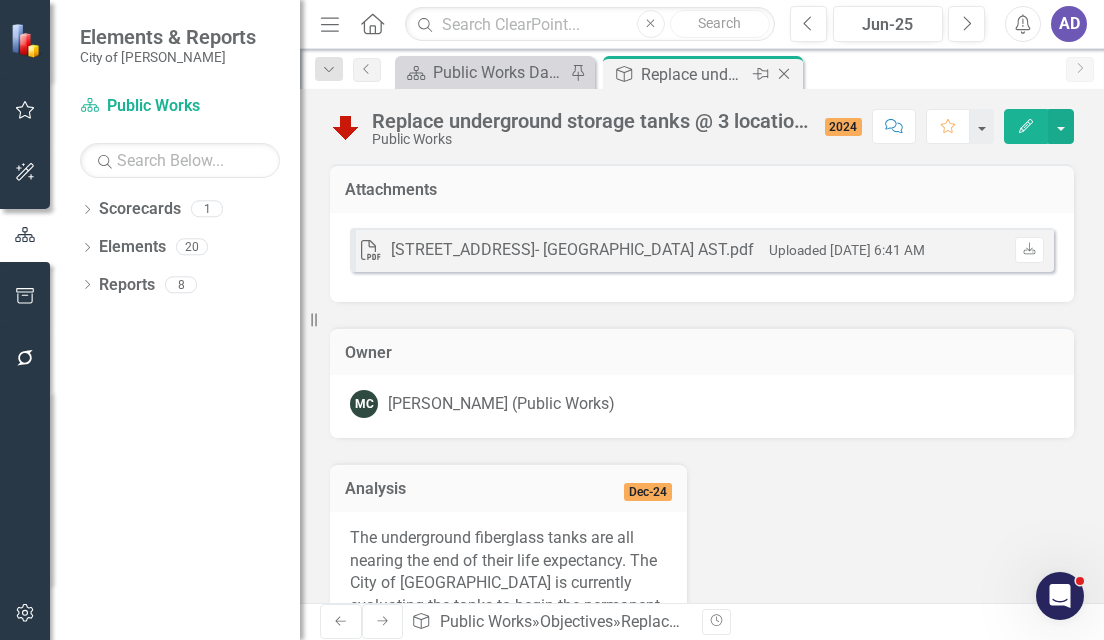 click 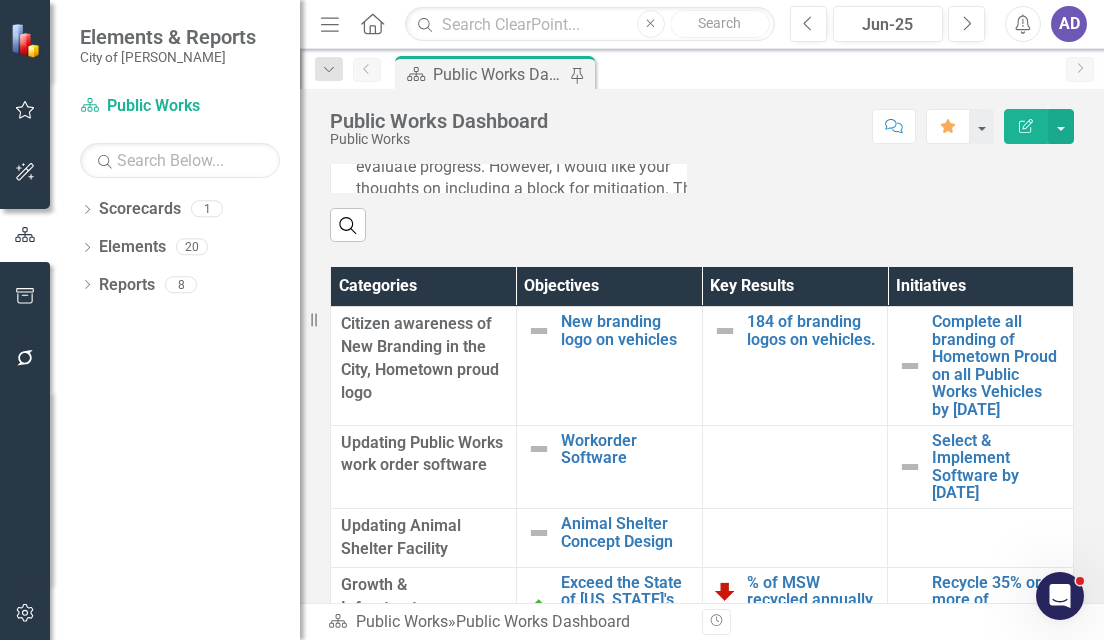 scroll, scrollTop: 2000, scrollLeft: 0, axis: vertical 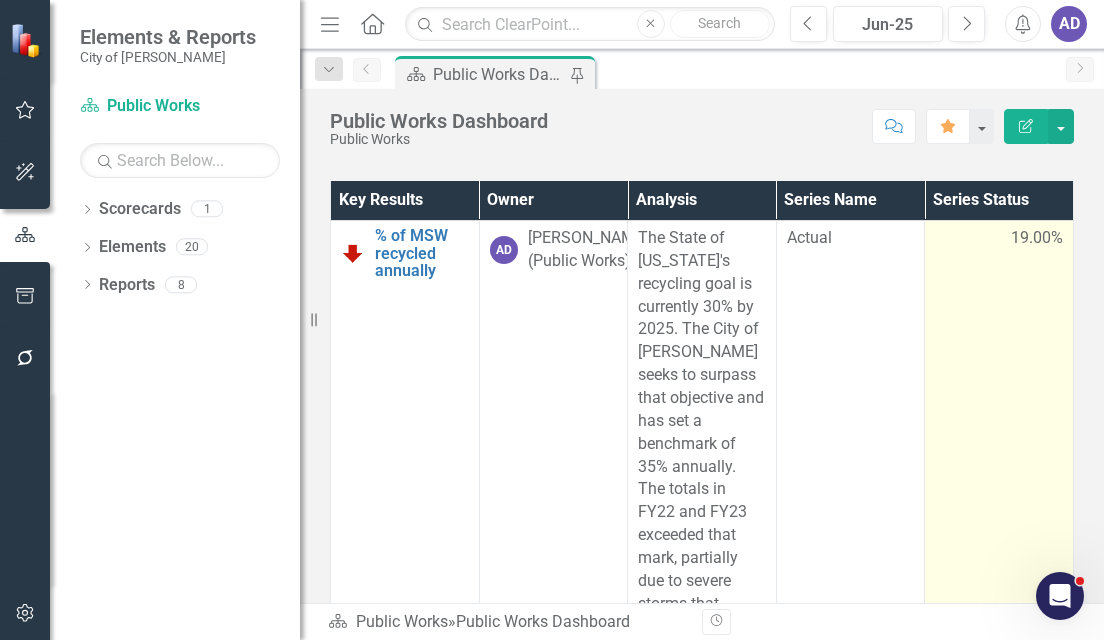 click on "19.00%" at bounding box center [999, 461] 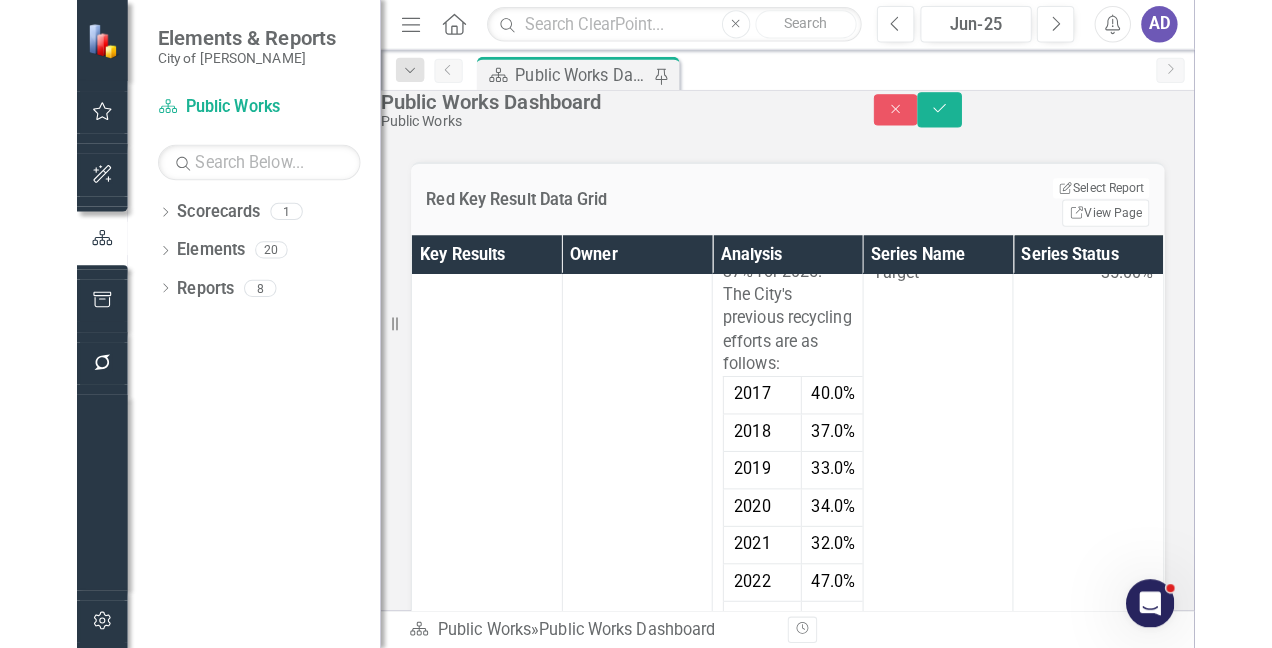 scroll, scrollTop: 300, scrollLeft: 0, axis: vertical 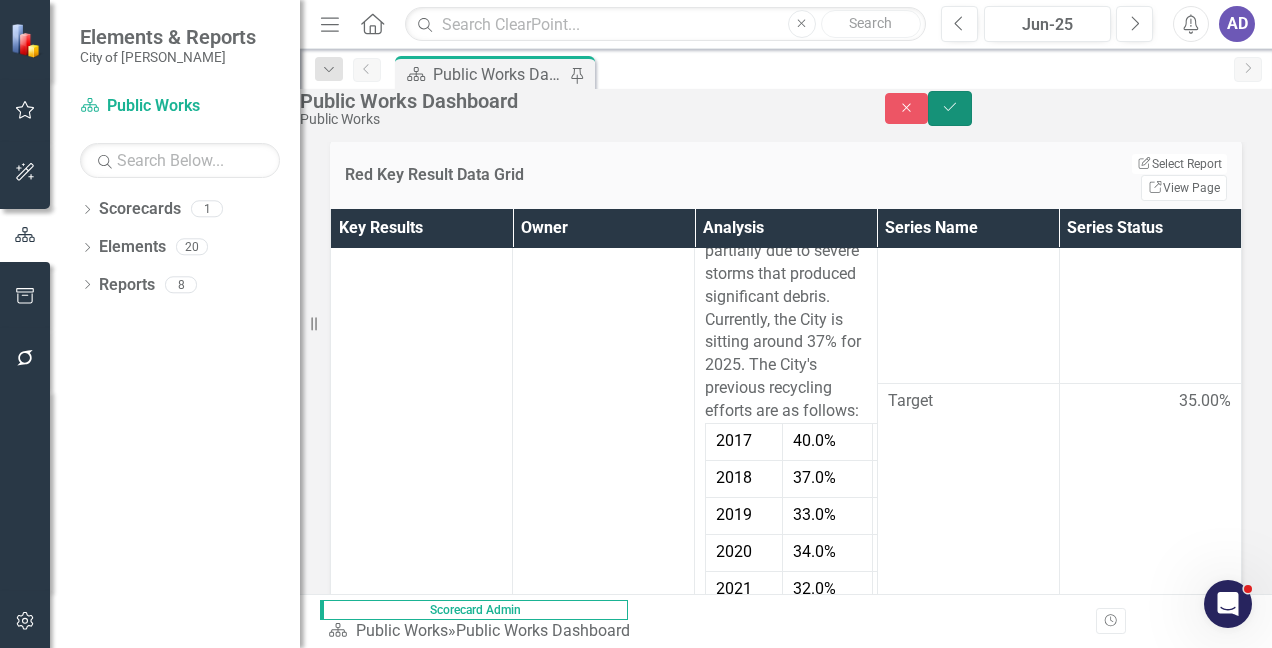 click on "Save" 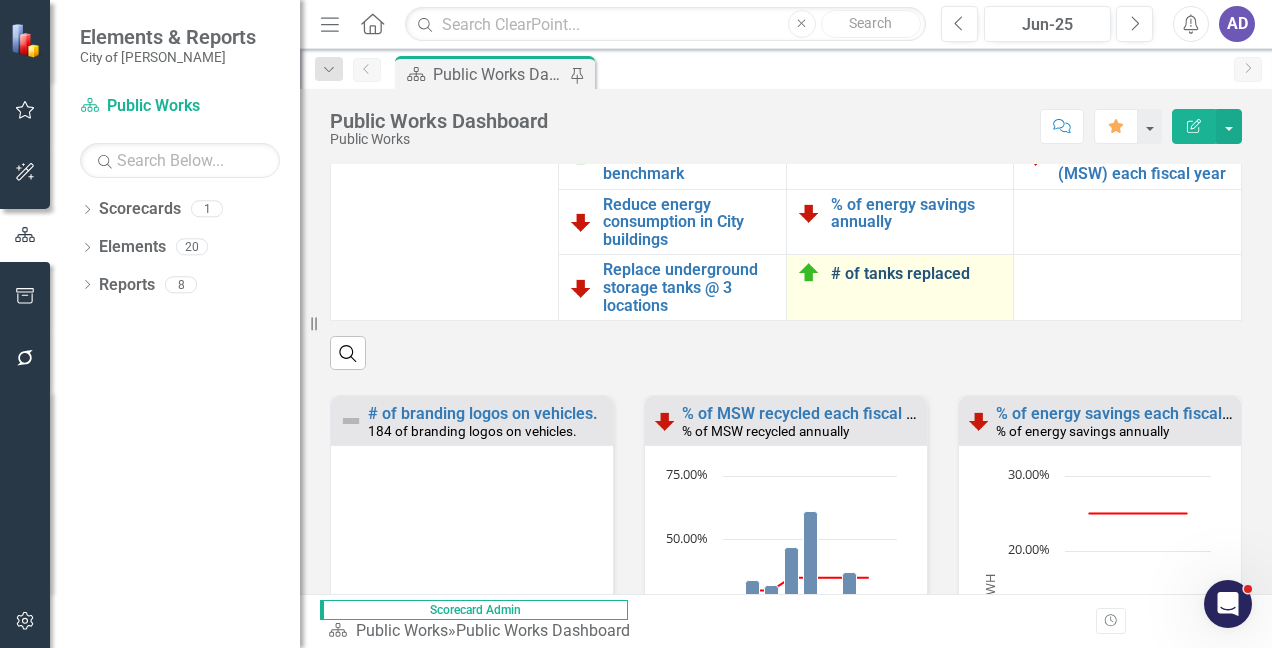 scroll, scrollTop: 2300, scrollLeft: 0, axis: vertical 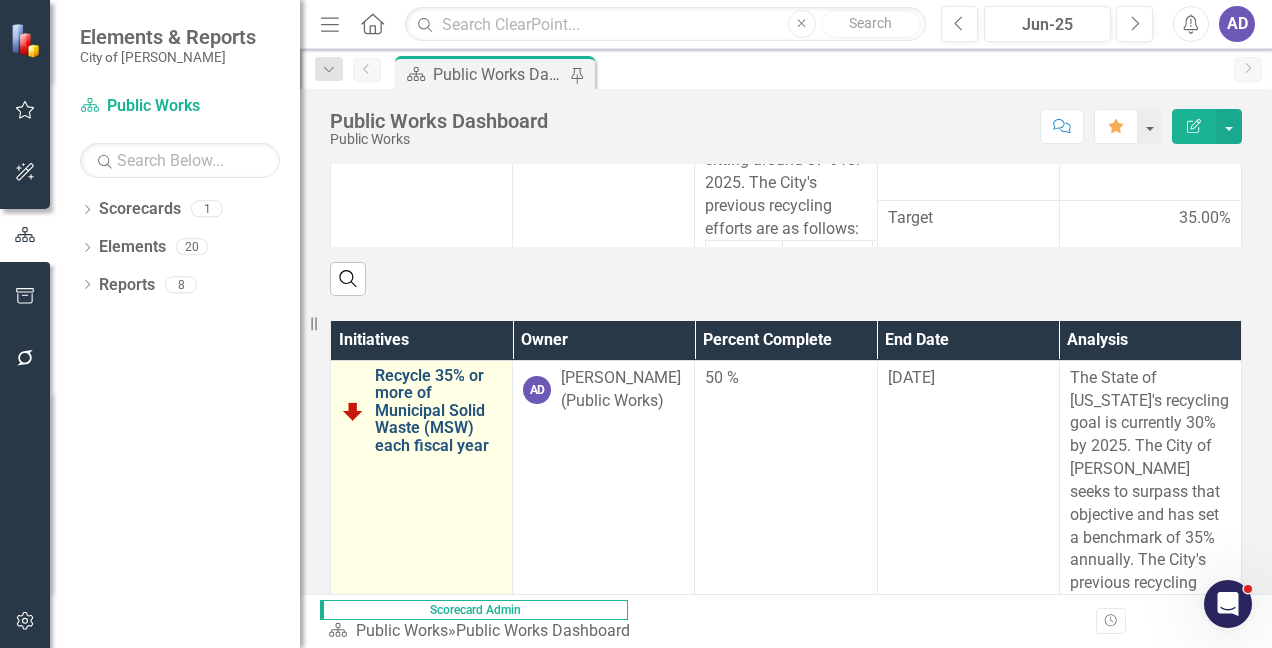 click on "Recycle 35% or more of Municipal Solid Waste (MSW) each fiscal year" at bounding box center [438, 411] 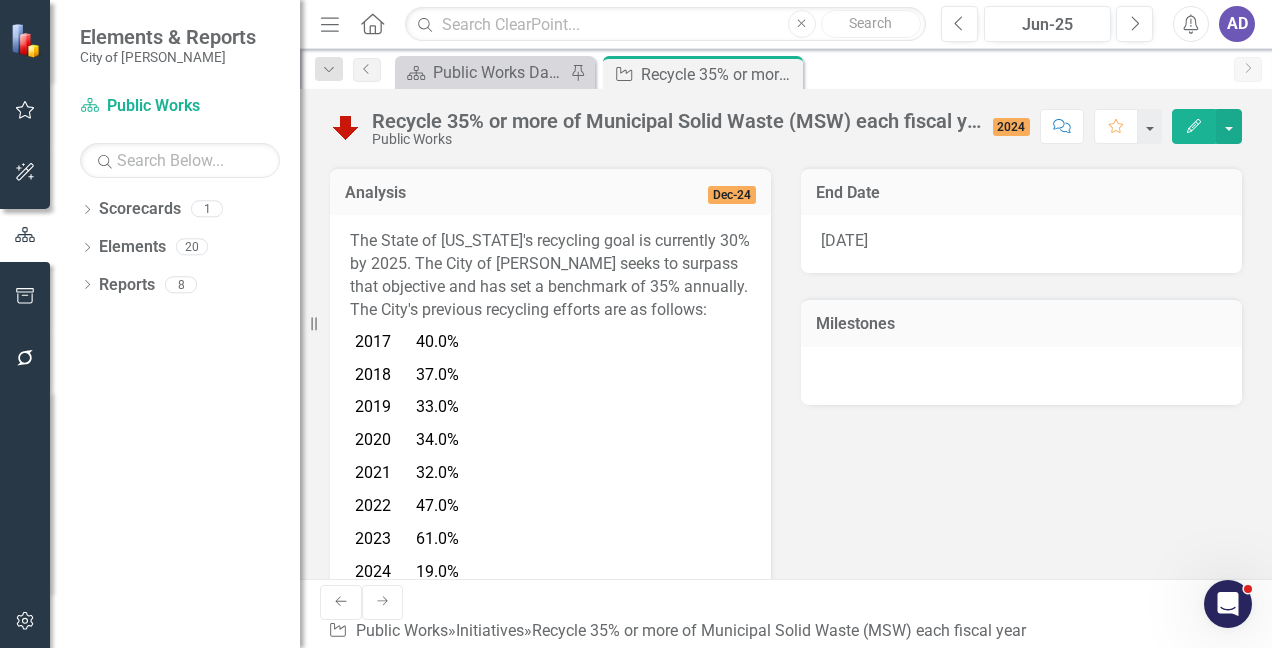 scroll, scrollTop: 400, scrollLeft: 0, axis: vertical 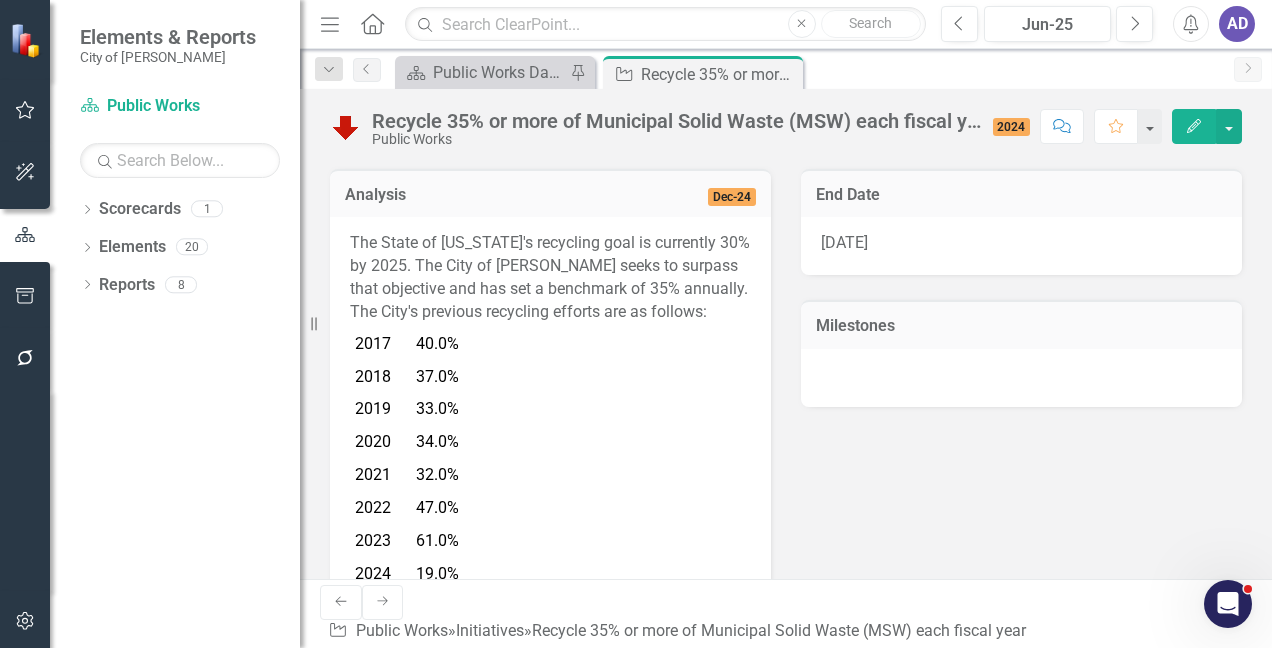 click at bounding box center (528, 377) 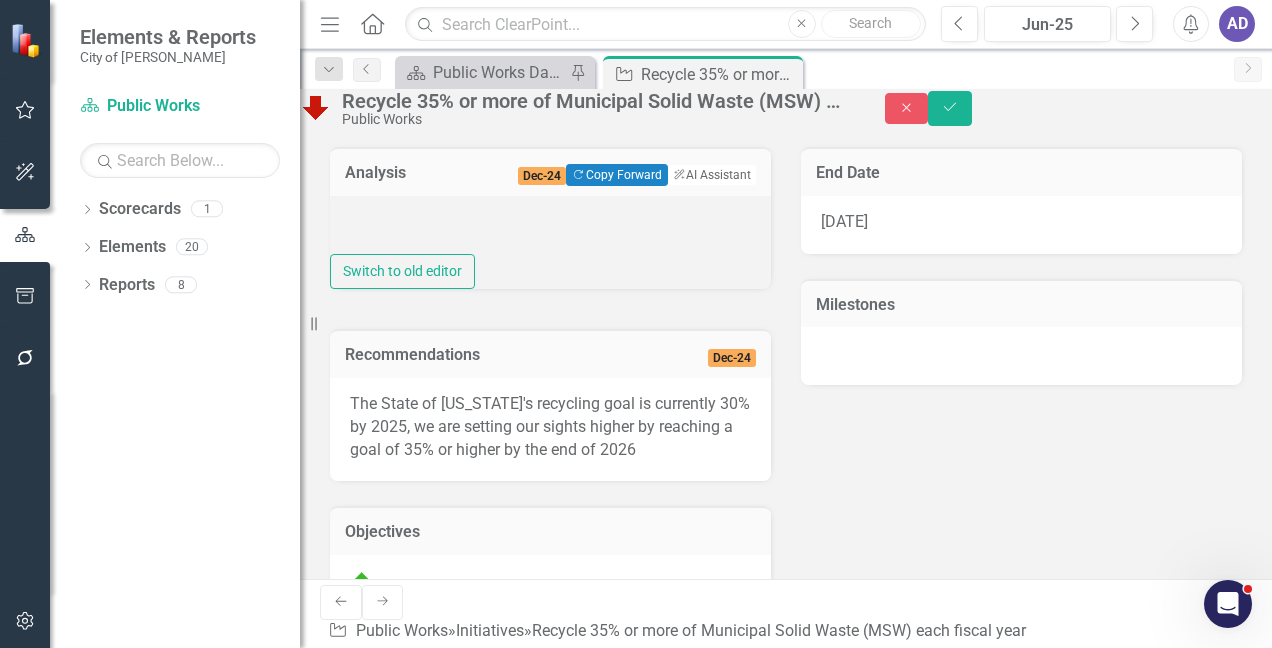 type on "<p>The State of Tennessee's recycling goal is currently 30% by 2025. The City of Bartlett seeks to surpass that objective and has set a benchmark of 35% annually. The City's previous recycling efforts are as follows:</p>
<table style="width: 305px;" border="0" width="222" cellspacing="0" cellpadding="0"><colgroup><col style="width: 60.75px;" width="40"> <col style="width: 74.75px;" width="54"> <col style="width: 84.75px;" span="2" width="64"> </colgroup>
<tbody>
<tr>
<td width="40" height="19">2017</td>
<td width="54">40.0%</td>
<td width="64">&nbsp;</td>
<td width="64">&nbsp;</td>
</tr>
<tr>
<td height="19">2018</td>
<td>37.0%</td>
<td>&nbsp;</td>
<td>&nbsp;</td>
</tr>
<tr>
<td height="19">2019</td>
<td>33.0%</td>
<td>&nbsp;</td>
<td>&nbsp;</td>
</tr>
<tr>
<td height="19">2020</td>
<td>34.0%</td>
<td>&nbsp;</td>
<td>&nbsp;</td>
</tr>
<tr>
<td height="19">2021</td>
<td>32.0%</td>
<td>&nbsp;</td>
<td>&nbsp;</td>
</tr>
<tr>
<td height="19">2022</td>
<td>47.0%</td>
<td>&nbsp;</td>
<td>&nbsp;</td>
</tr>
<tr>
<..." 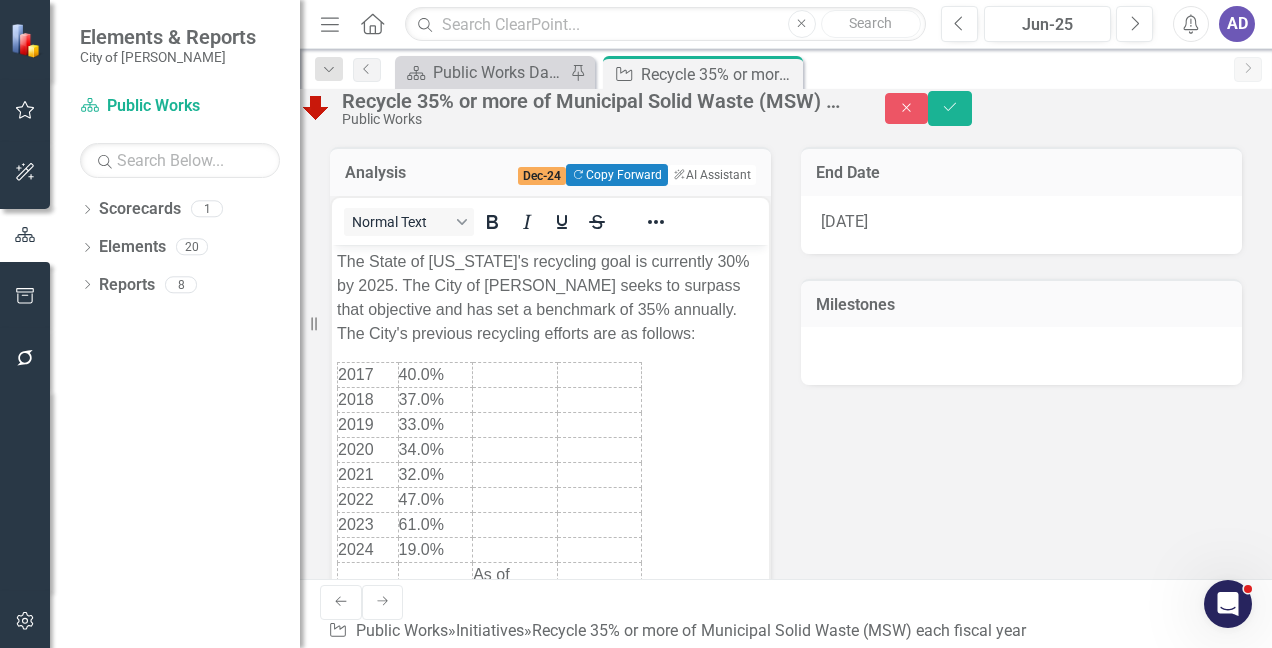 scroll, scrollTop: 0, scrollLeft: 0, axis: both 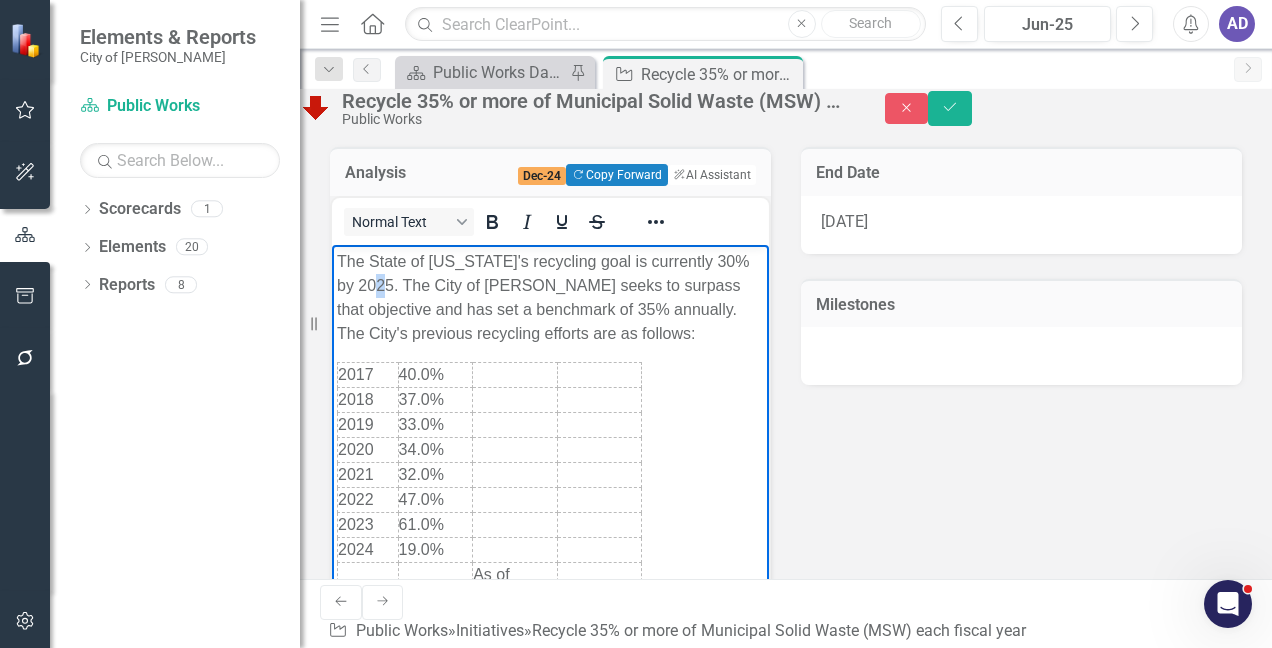 click on "The State of [US_STATE]'s recycling goal is currently 30% by 2025. The City of [PERSON_NAME] seeks to surpass that objective and has set a benchmark of 35% annually. The City's previous recycling efforts are as follows:" at bounding box center (550, 297) 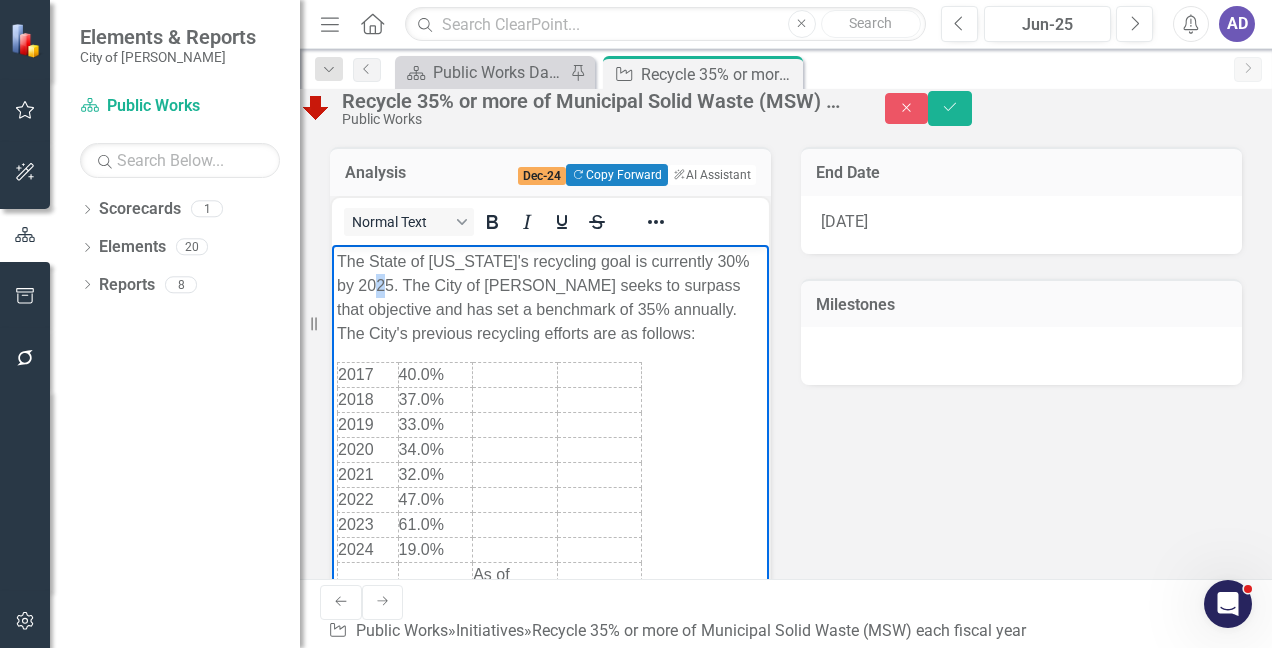 type 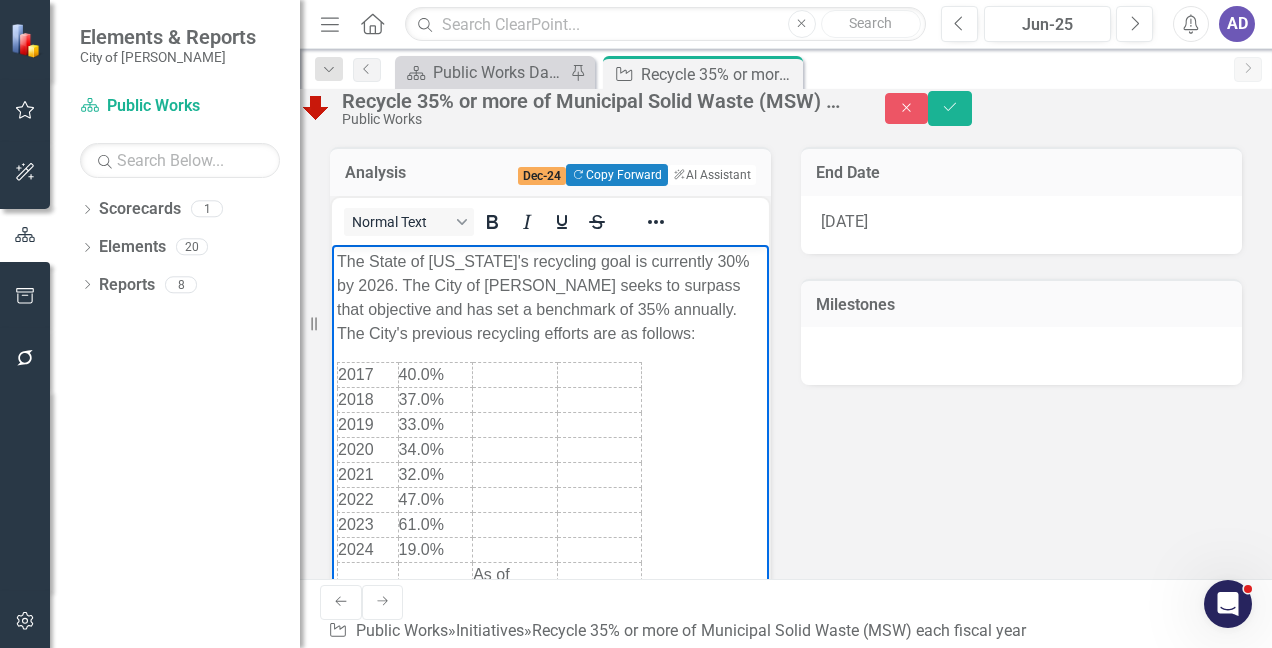 click on "The State of Tennessee's recycling goal is currently 30% by 2026. The City of Bartlett seeks to surpass that objective and has set a benchmark of 35% annually. The City's previous recycling efforts are as follows:" at bounding box center [550, 297] 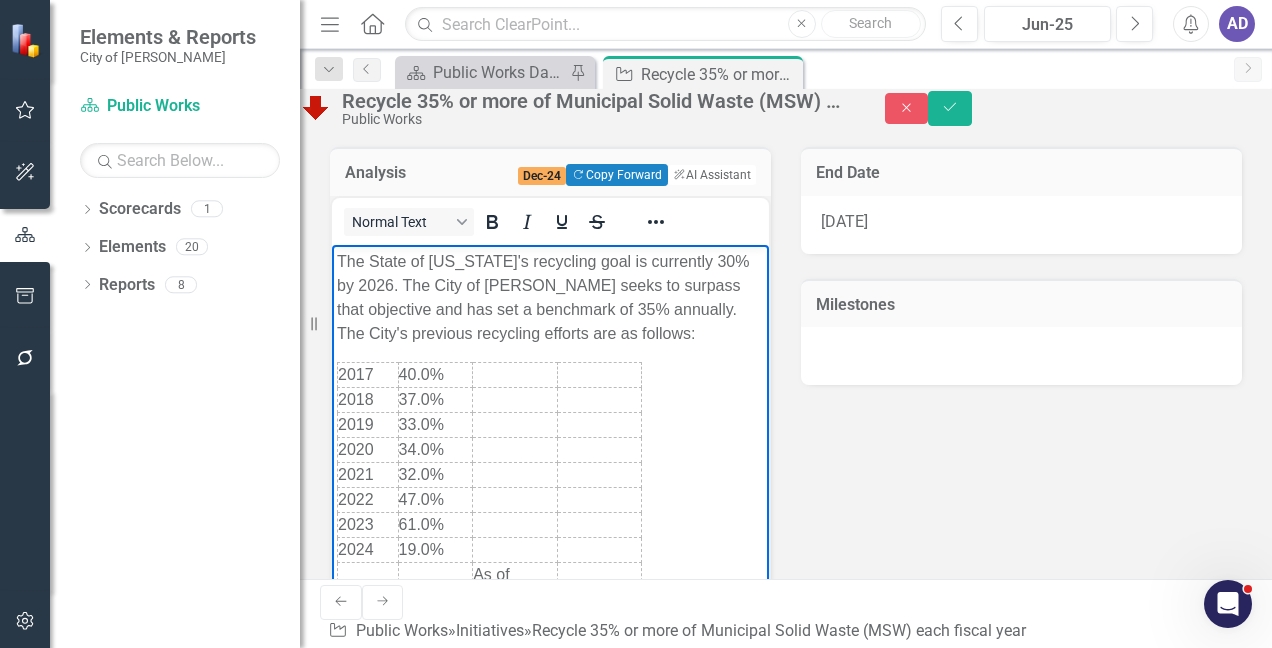 scroll, scrollTop: 59, scrollLeft: 0, axis: vertical 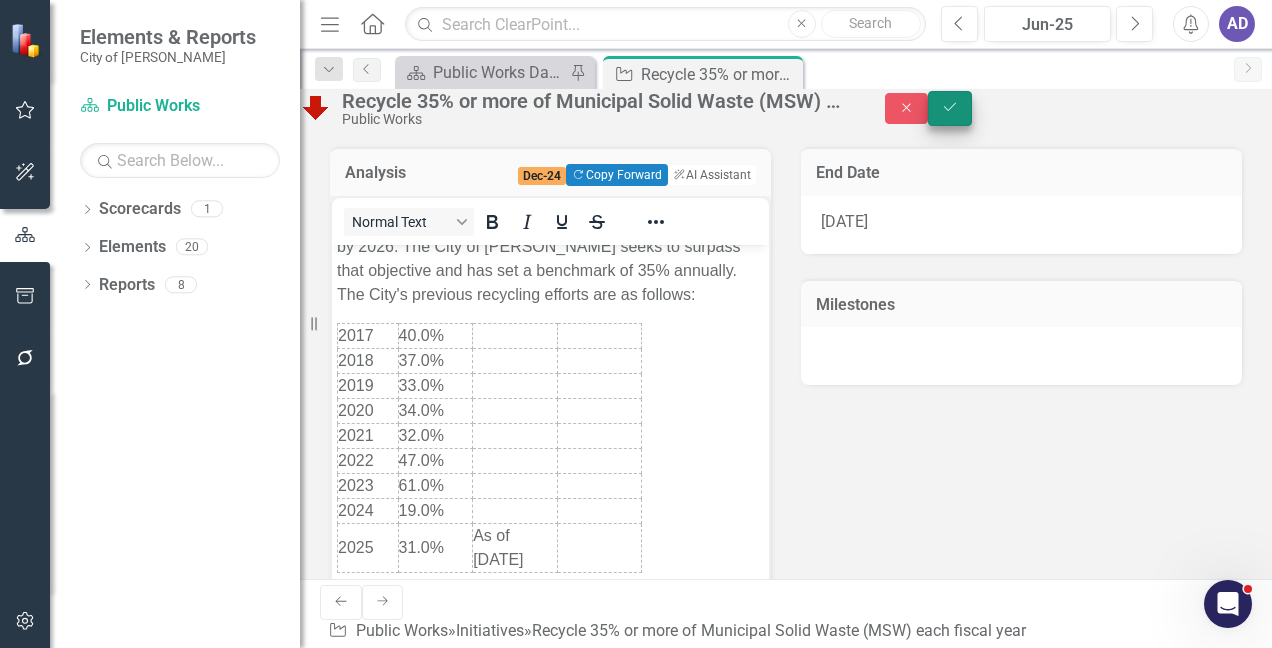 click on "Save" 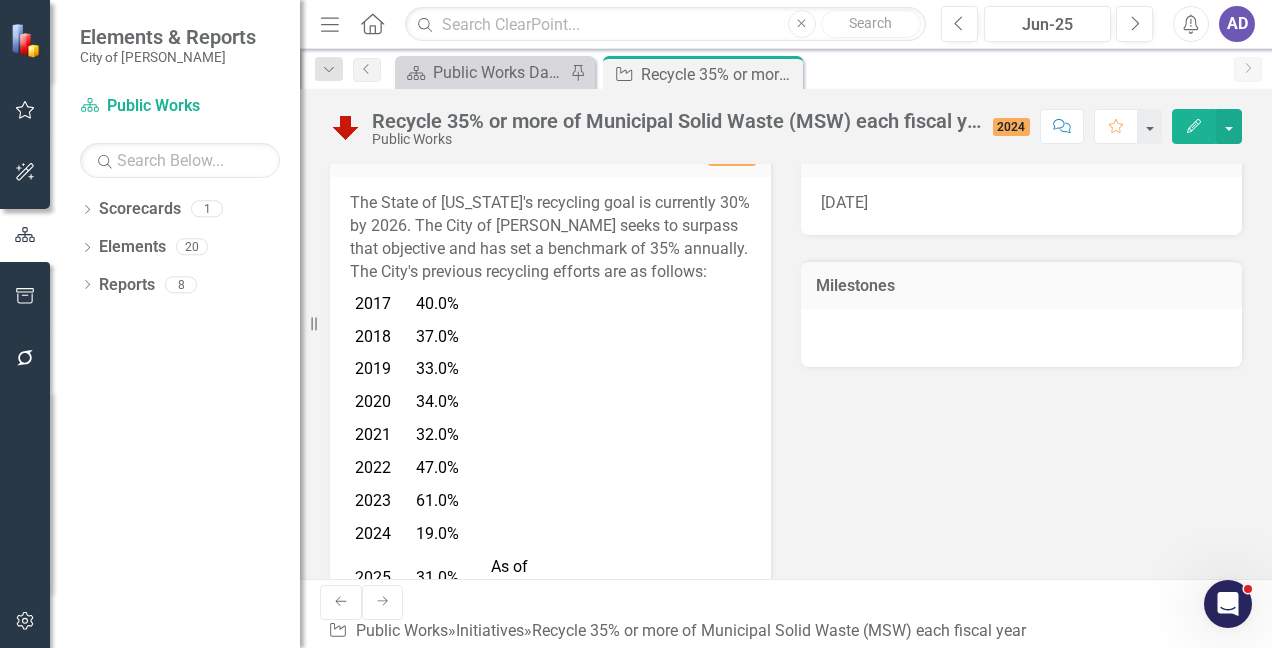 scroll, scrollTop: 235, scrollLeft: 0, axis: vertical 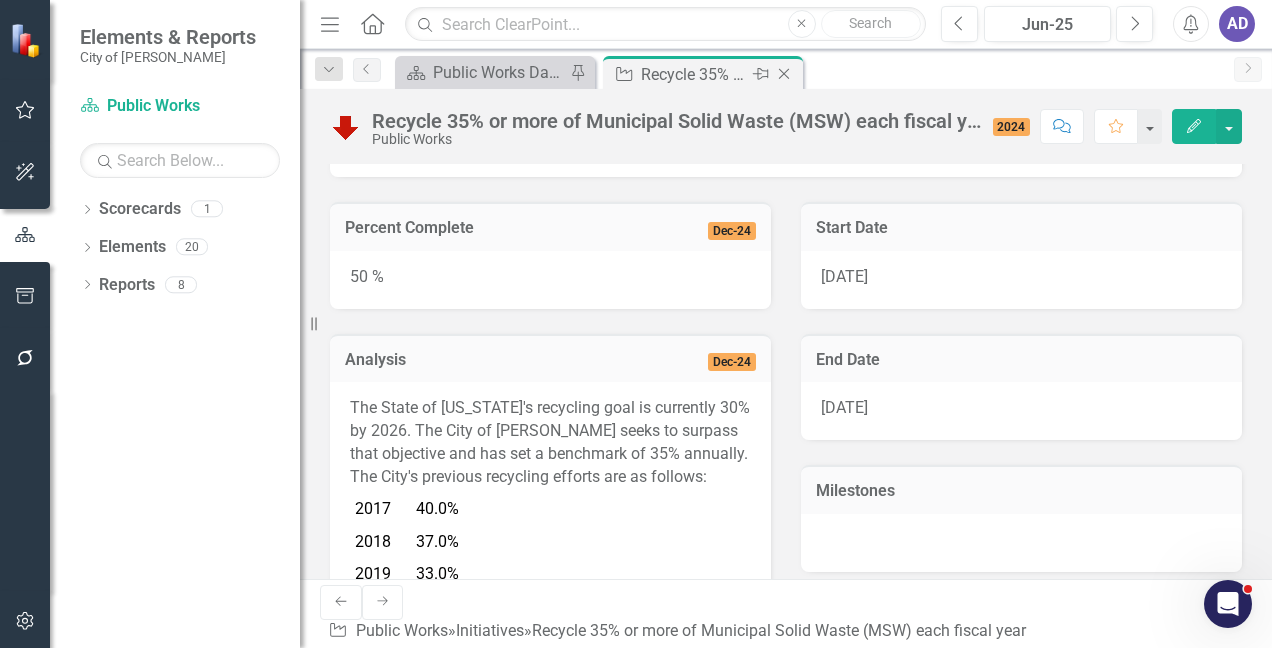 click 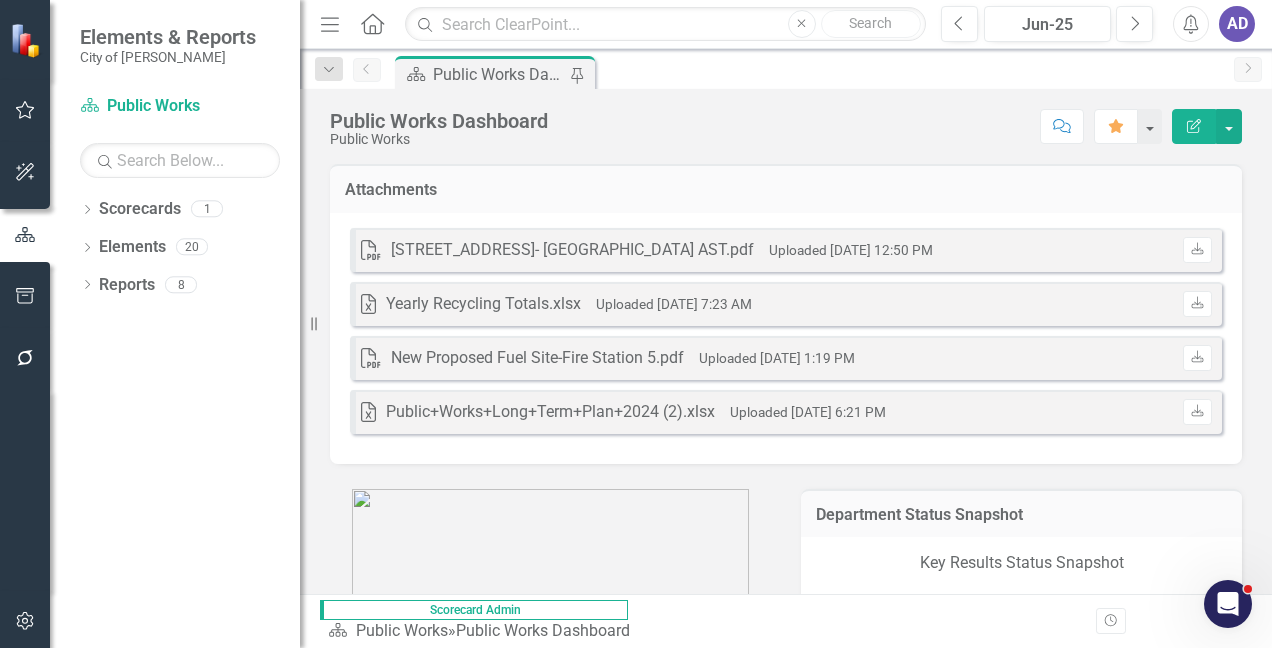 click 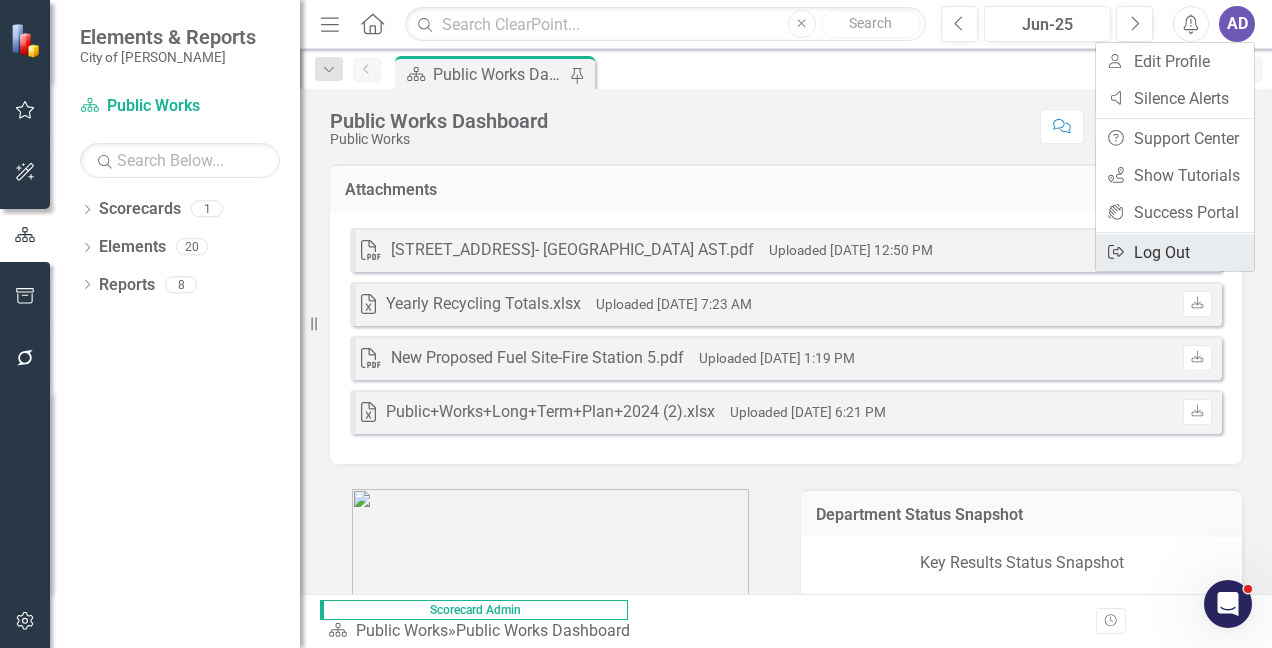 click on "Logout Log Out" at bounding box center (1175, 252) 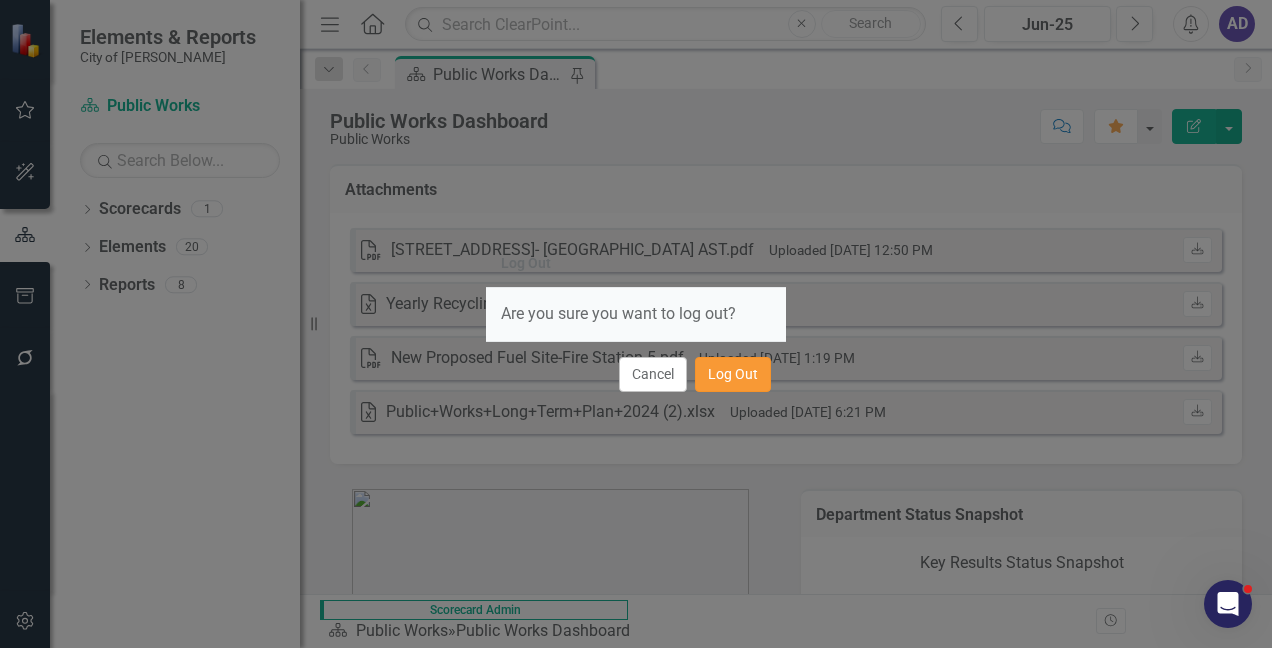 click on "Log Out" at bounding box center [733, 374] 